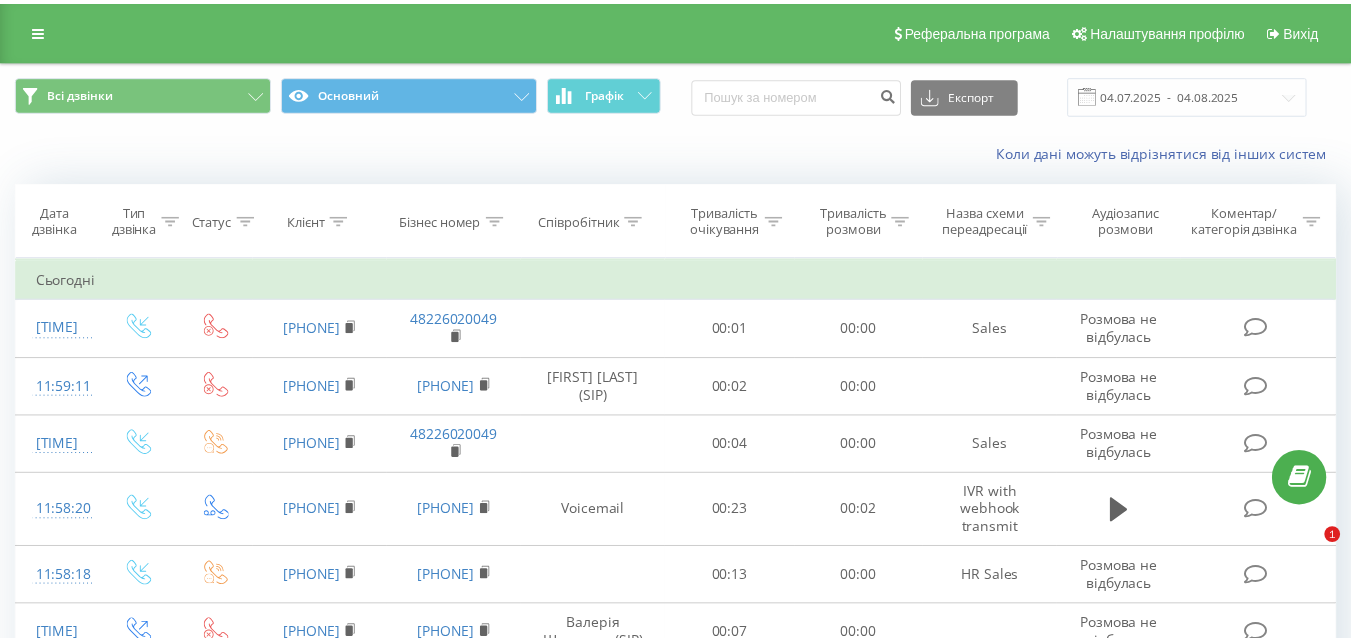 scroll, scrollTop: 0, scrollLeft: 0, axis: both 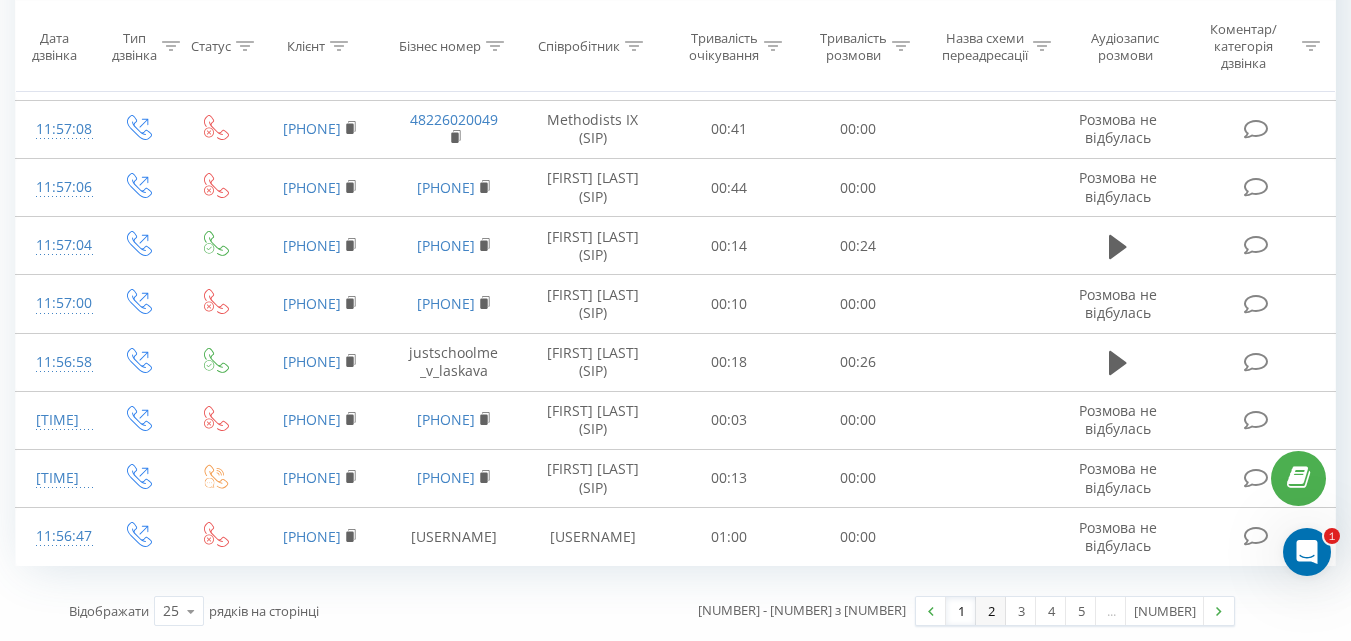 click on "2" at bounding box center (991, 611) 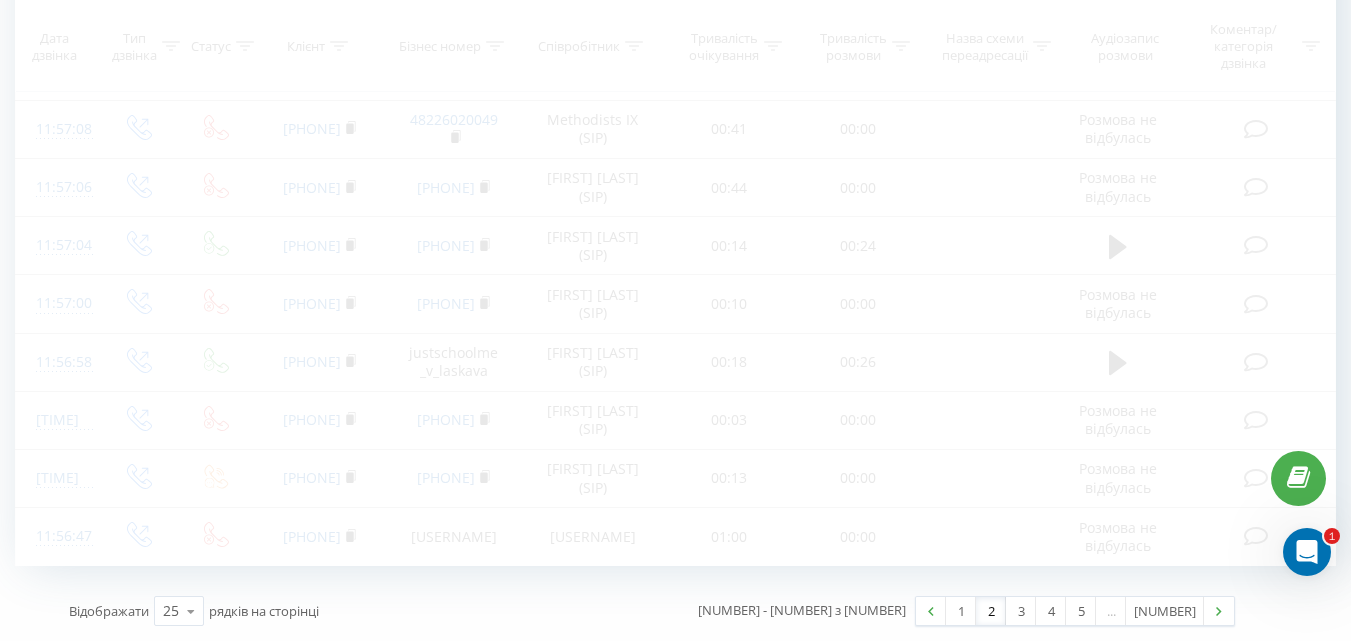 scroll, scrollTop: 132, scrollLeft: 0, axis: vertical 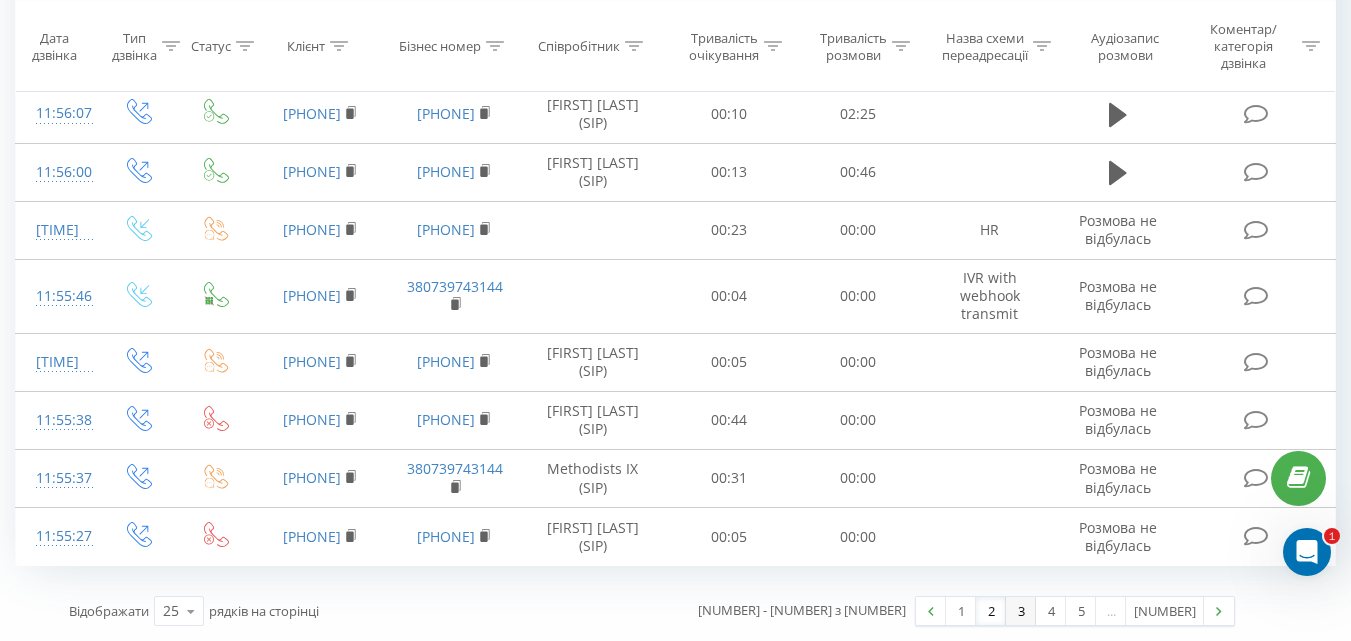 click on "3" at bounding box center [1021, 611] 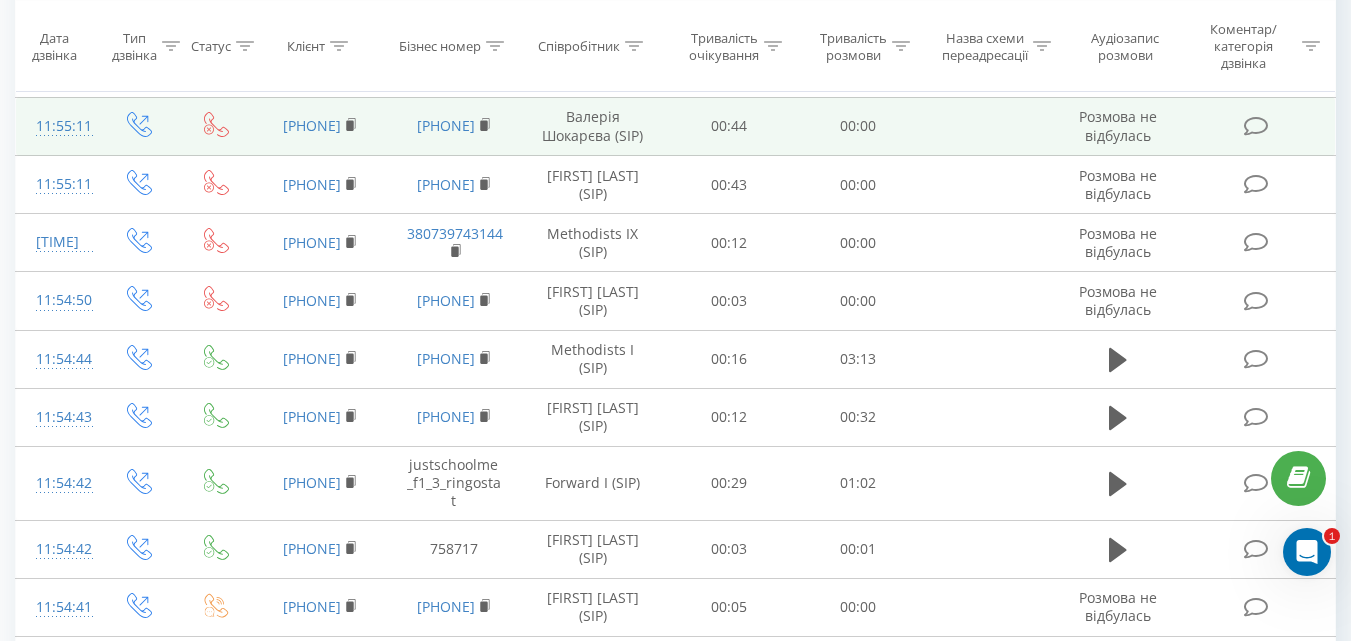 scroll, scrollTop: 1266, scrollLeft: 0, axis: vertical 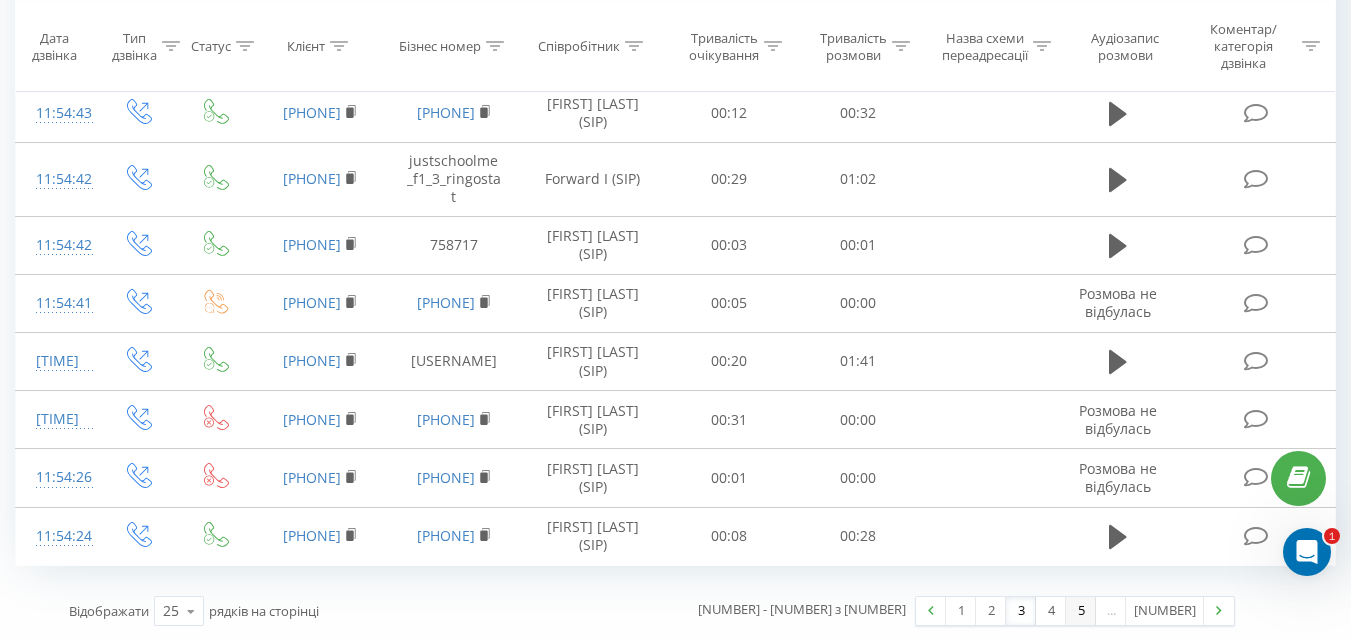 click on "5" at bounding box center (1081, 611) 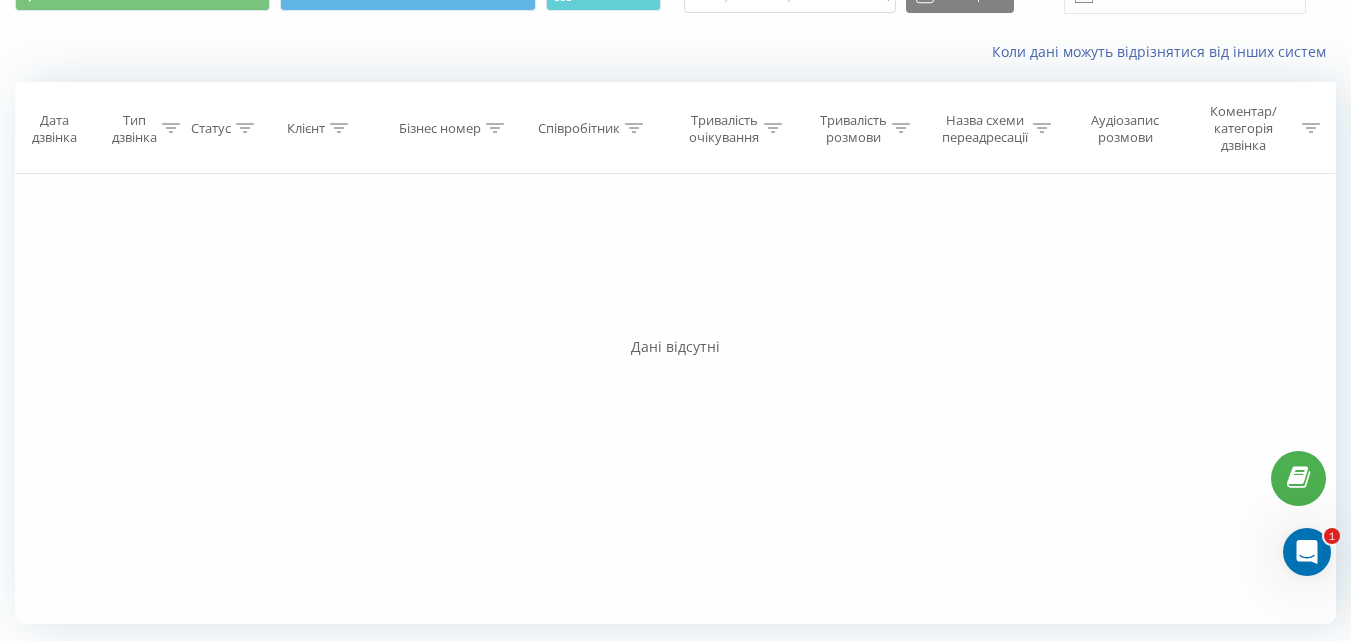 scroll, scrollTop: 0, scrollLeft: 0, axis: both 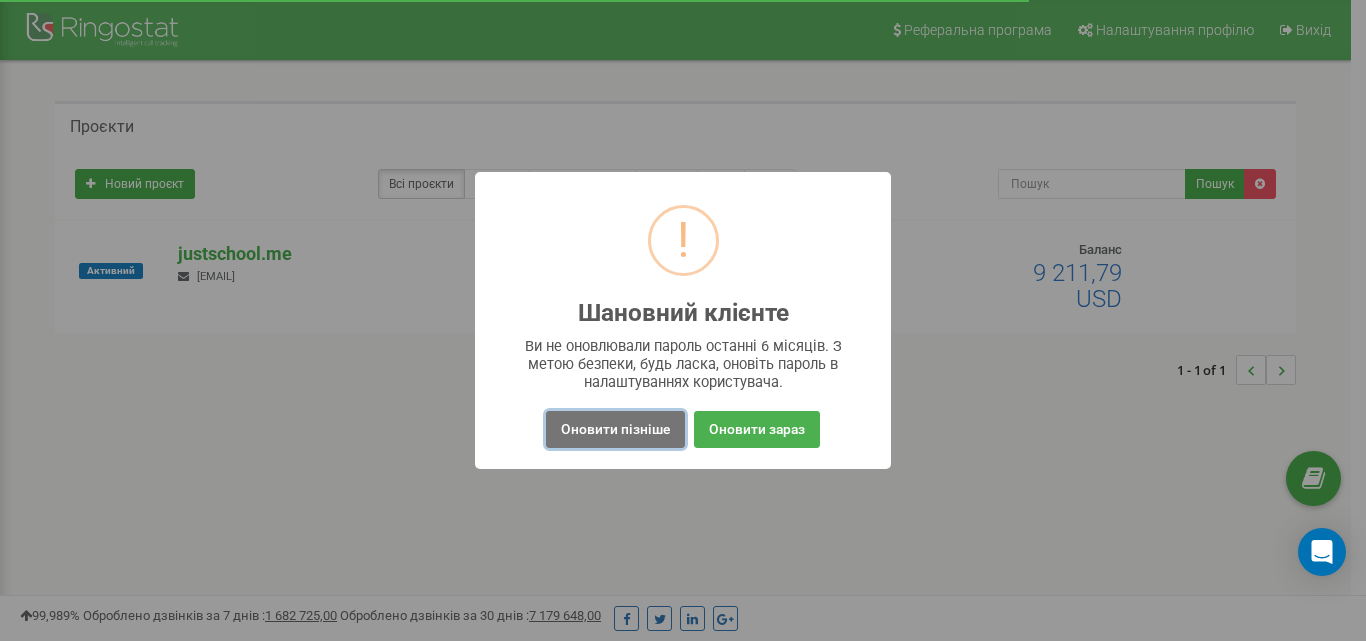 click on "Оновити пізніше" at bounding box center (615, 429) 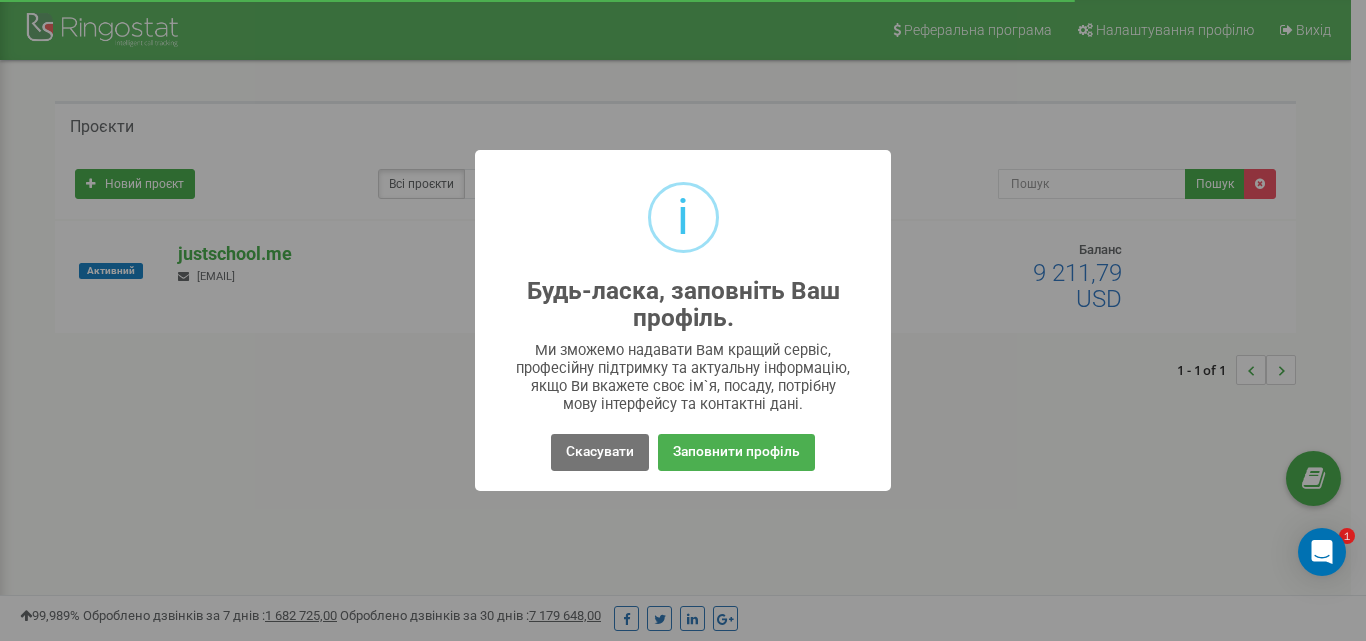 scroll, scrollTop: 200, scrollLeft: 0, axis: vertical 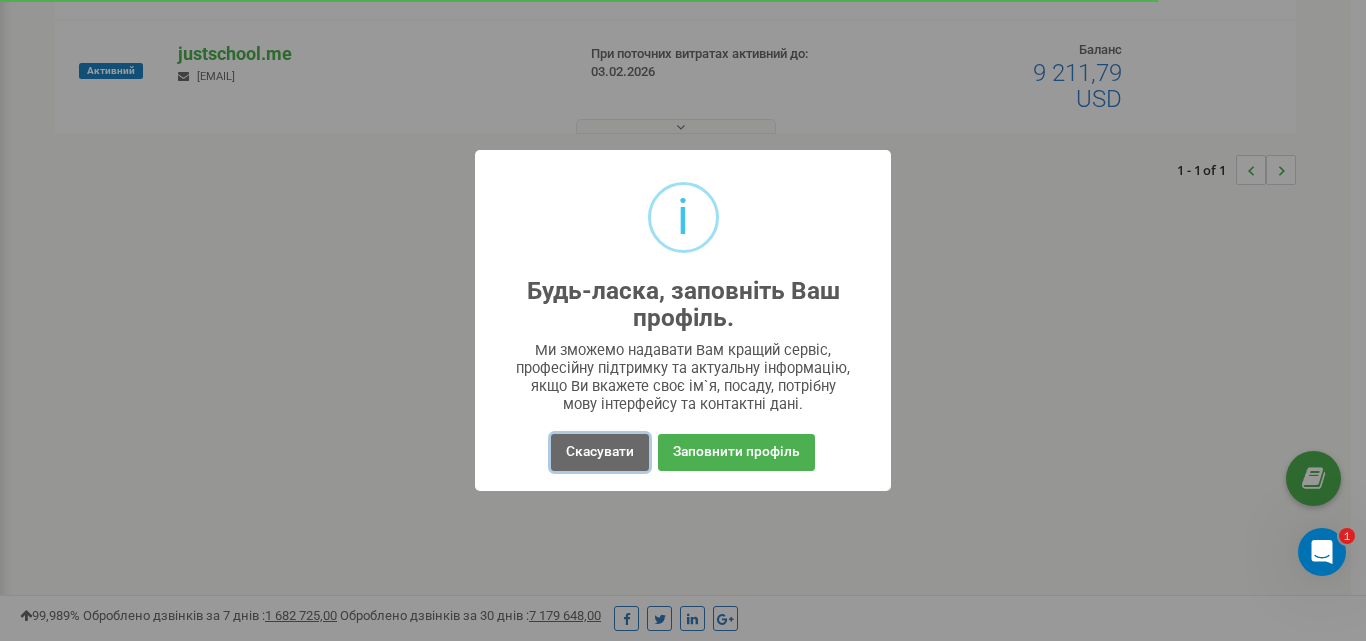 click on "Скасувати" at bounding box center [600, 452] 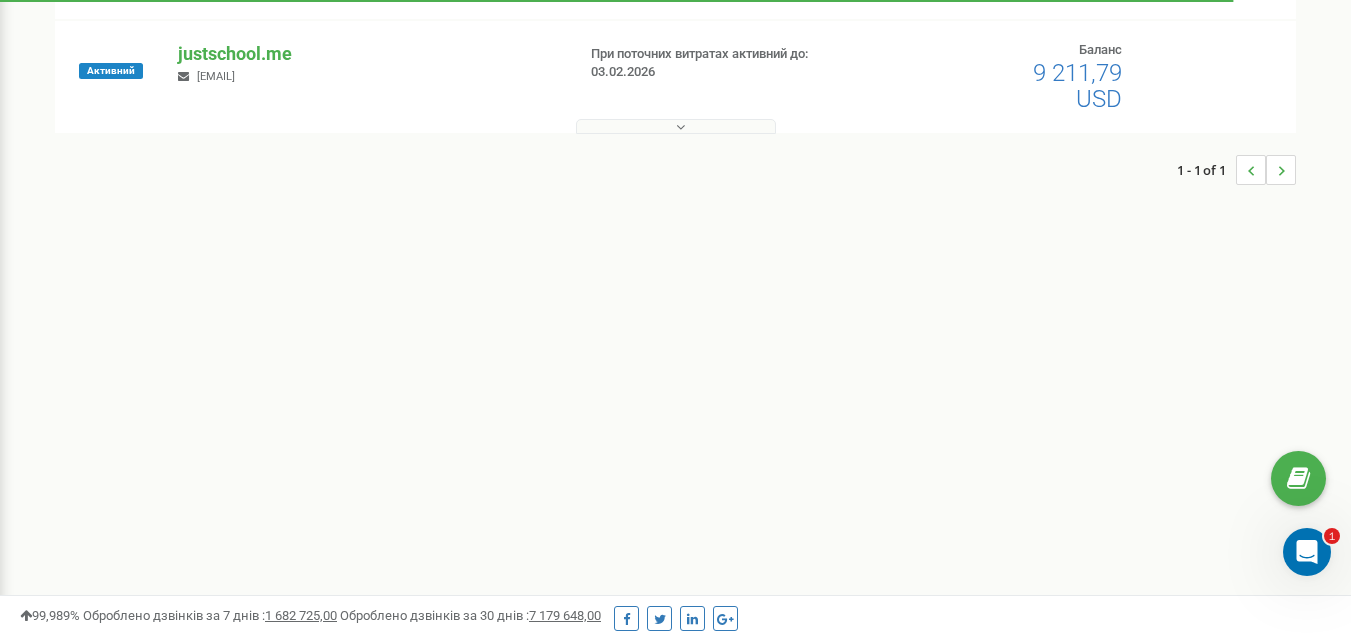 click at bounding box center [680, 127] 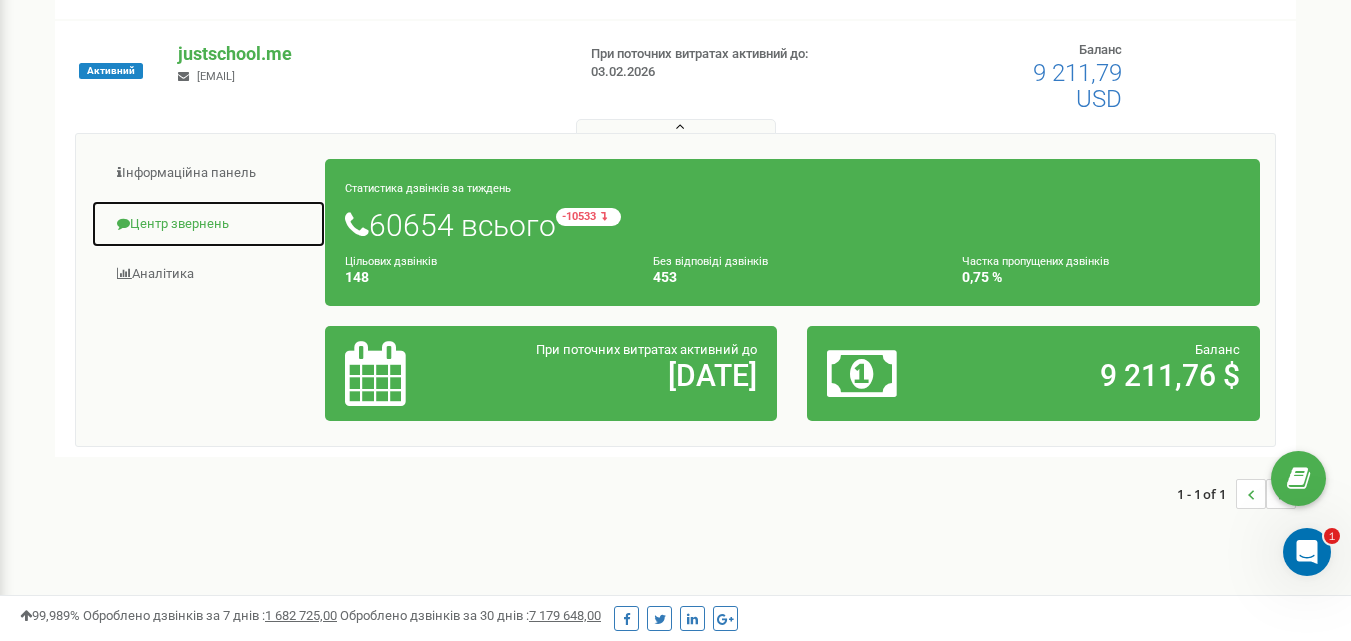 click on "Центр звернень" at bounding box center (208, 224) 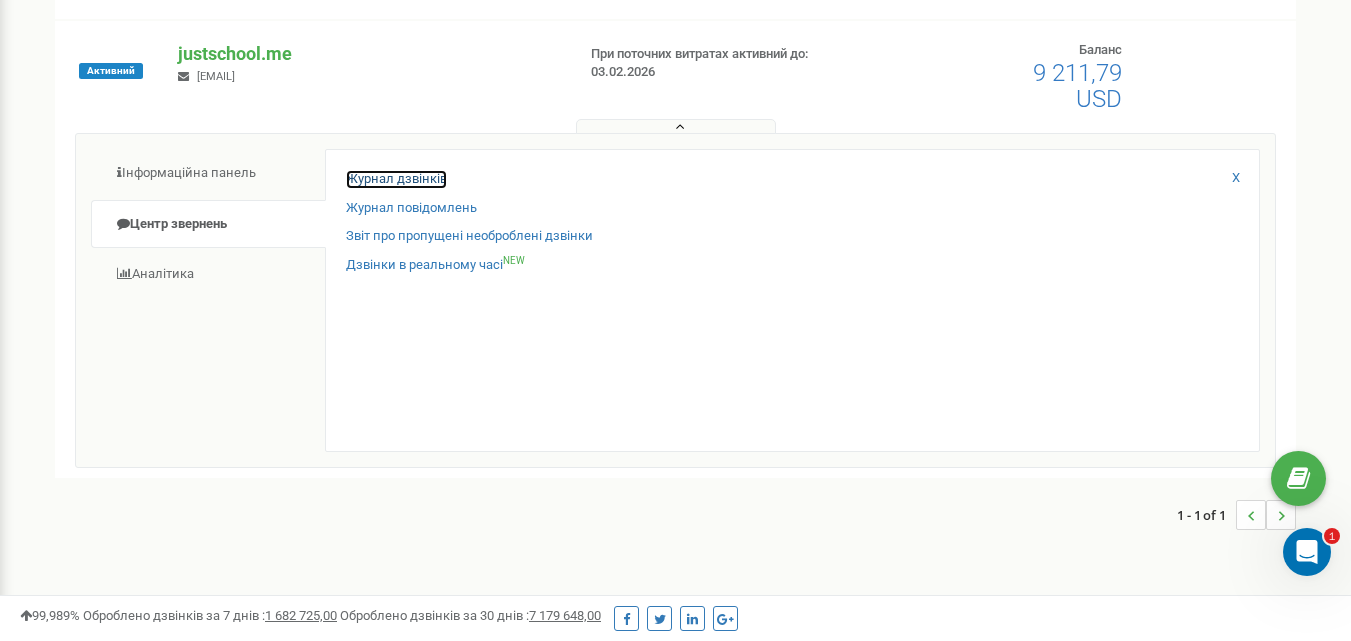 click on "Журнал дзвінків" at bounding box center [396, 179] 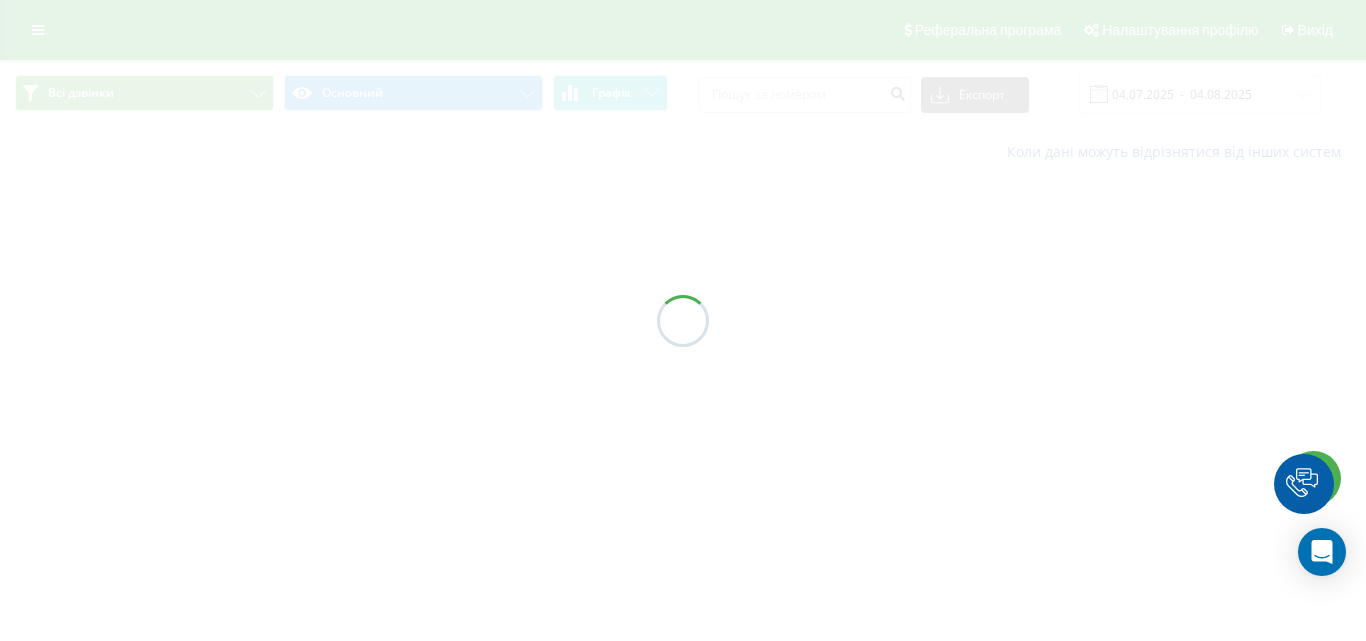 scroll, scrollTop: 0, scrollLeft: 0, axis: both 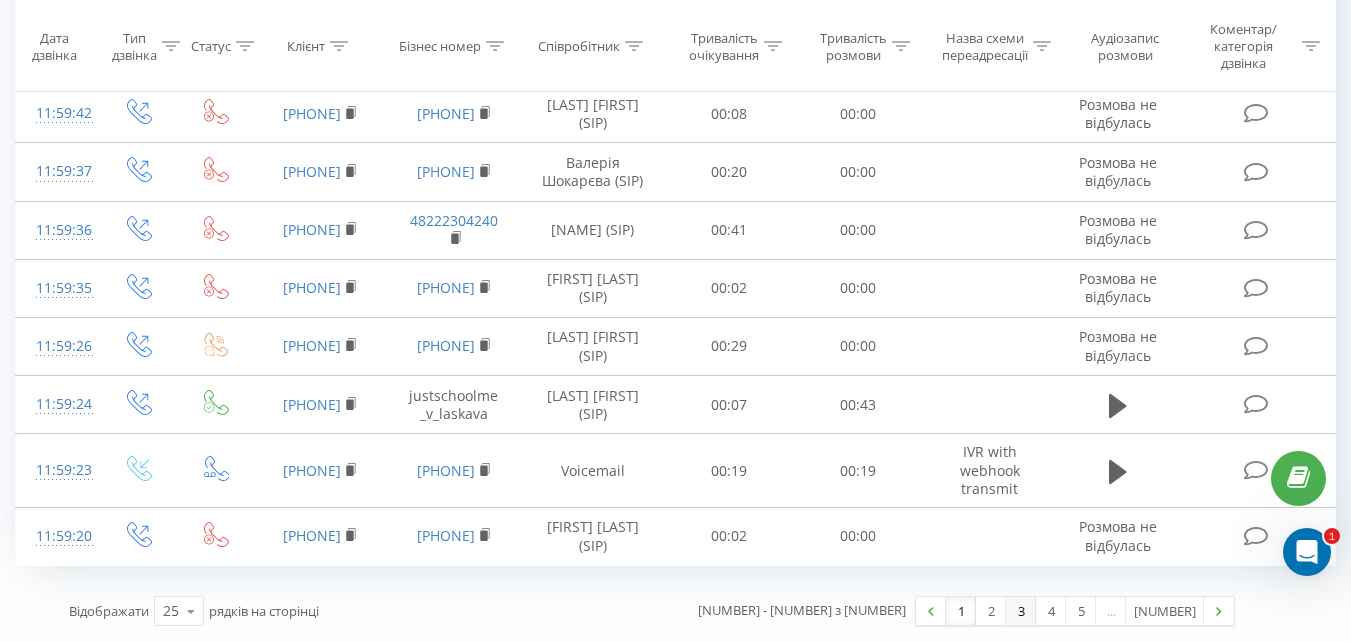 click on "3" at bounding box center (1021, 611) 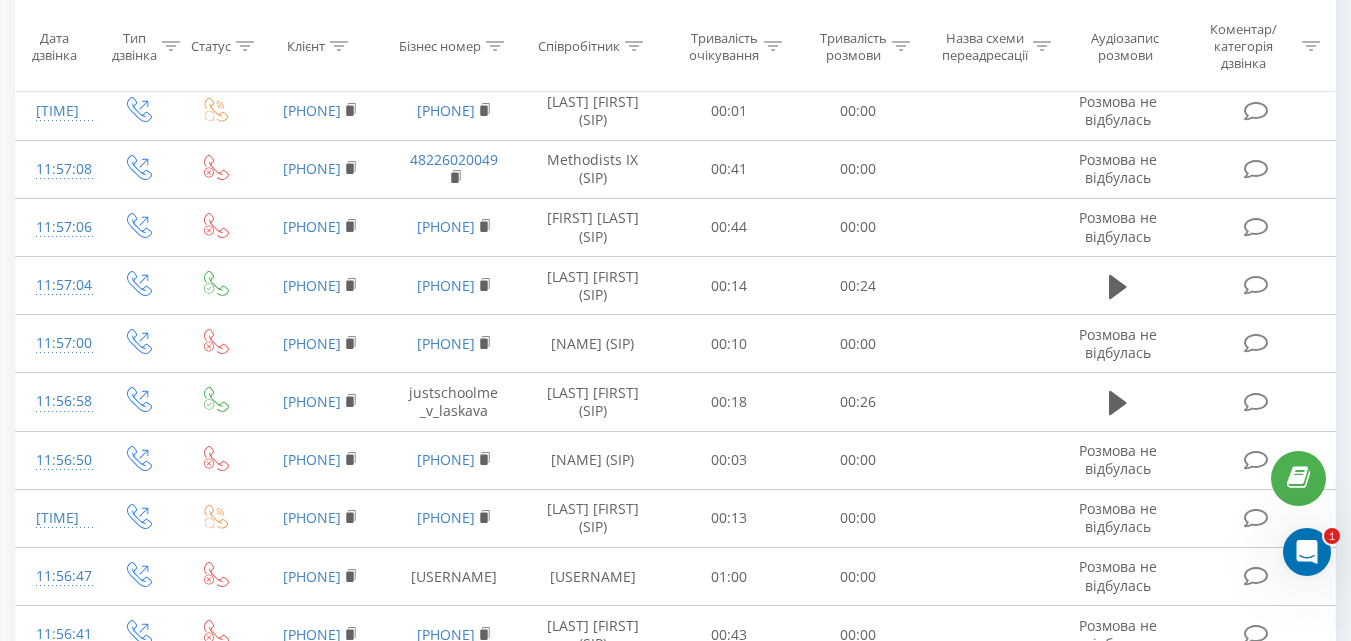 scroll, scrollTop: 1236, scrollLeft: 0, axis: vertical 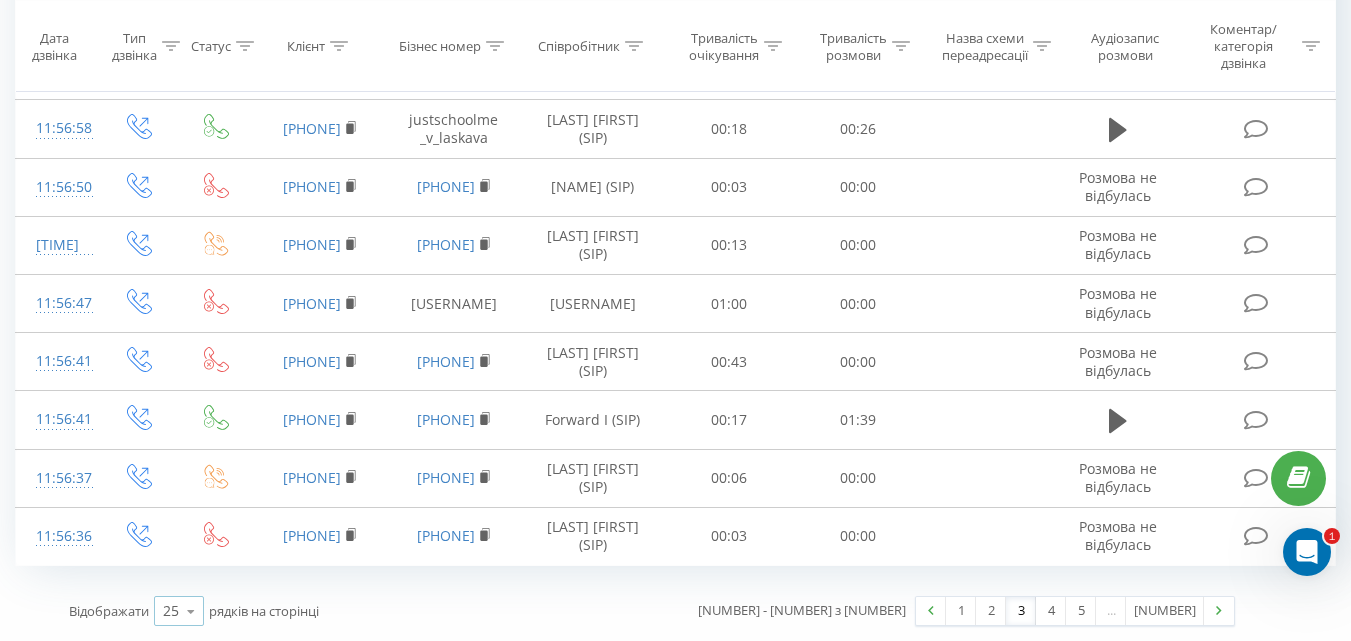 click at bounding box center (191, 611) 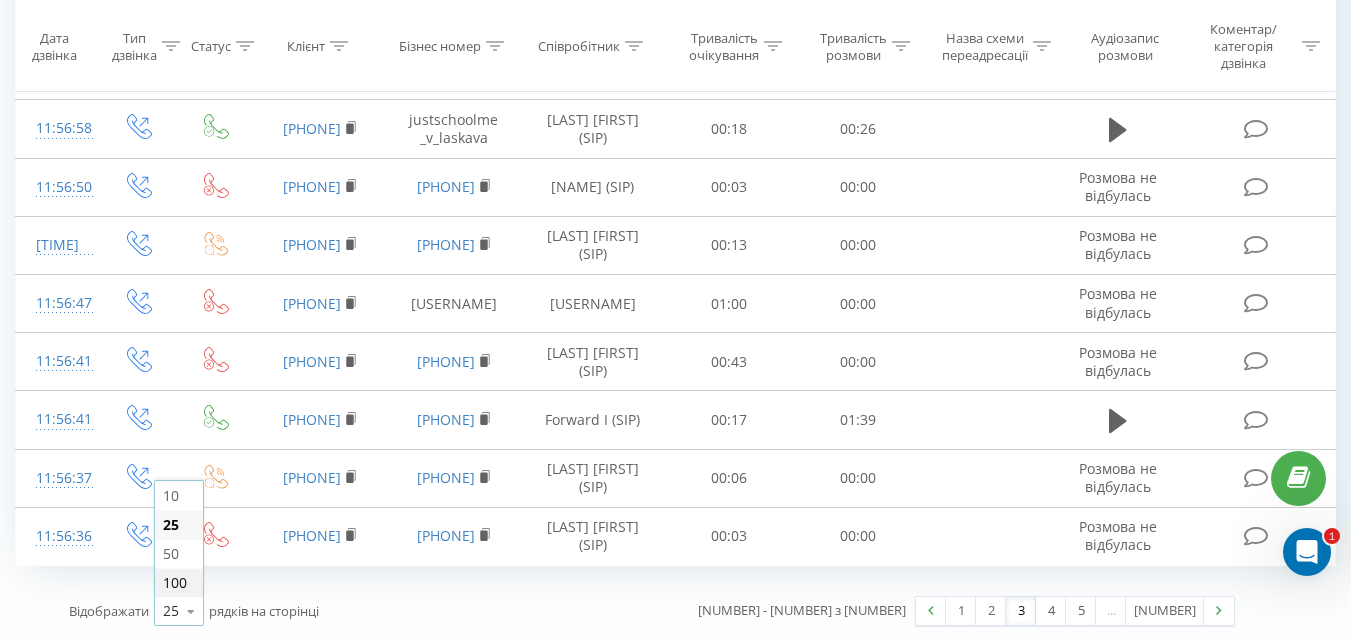 click on "100" at bounding box center [175, 582] 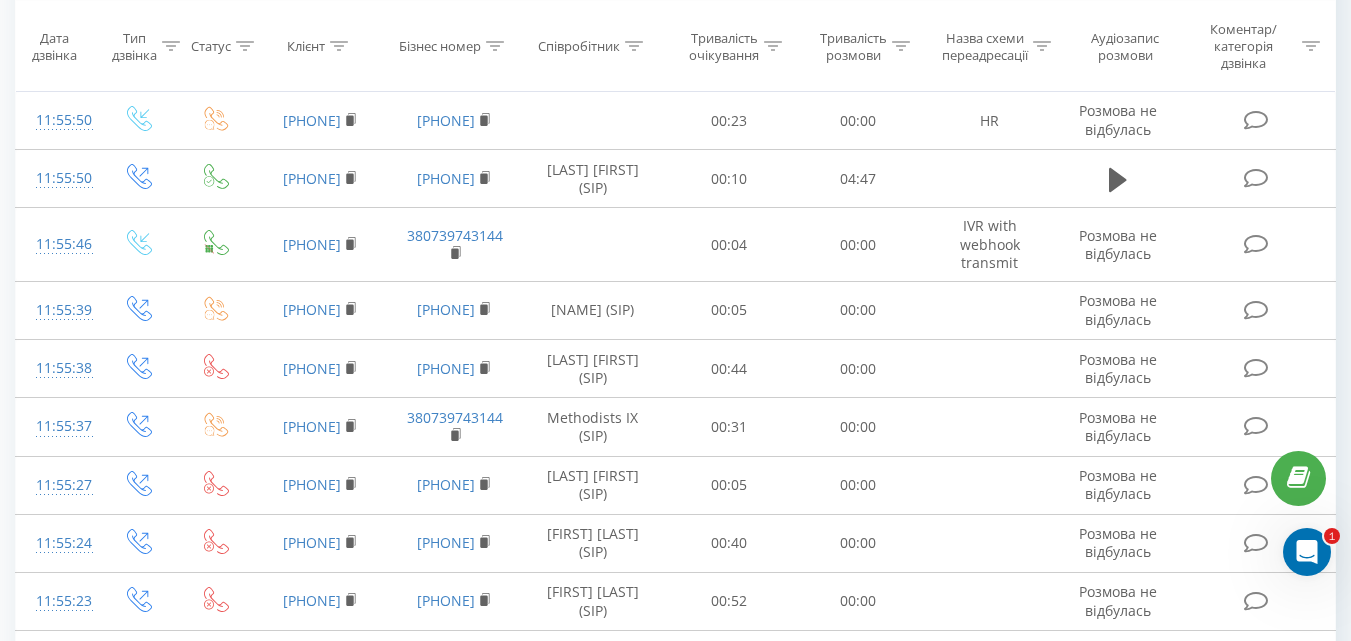 scroll, scrollTop: 5738, scrollLeft: 0, axis: vertical 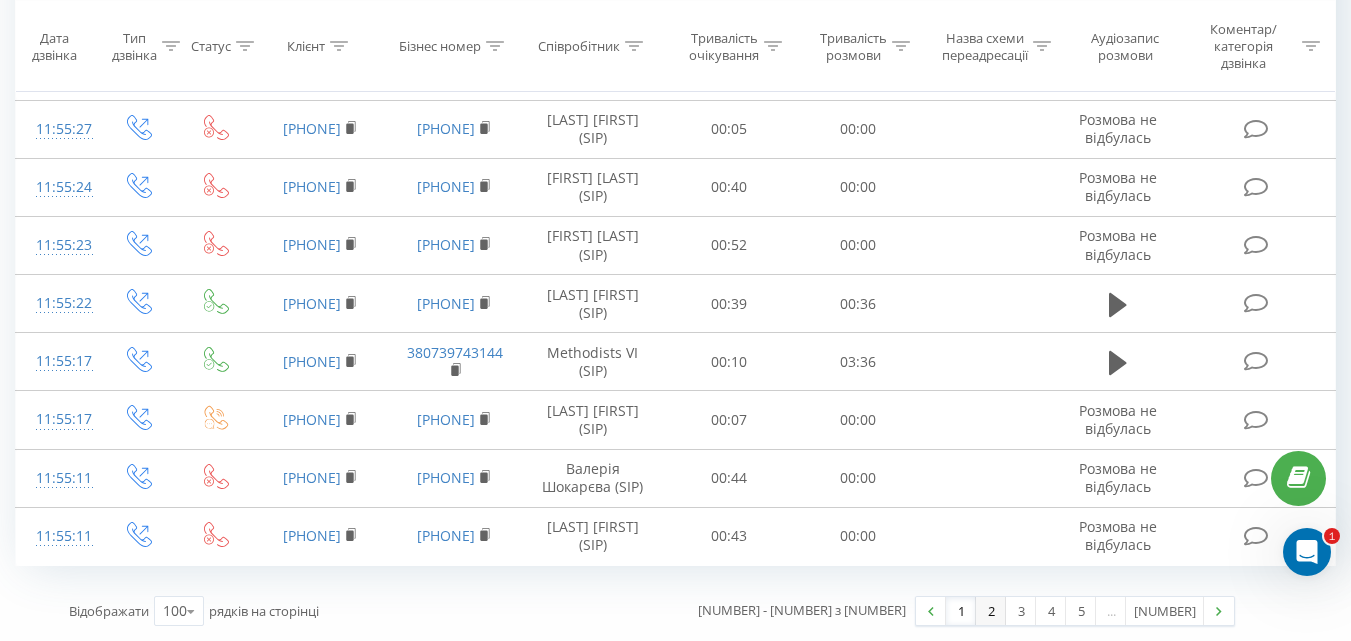 drag, startPoint x: 1019, startPoint y: 611, endPoint x: 1002, endPoint y: 604, distance: 18.384777 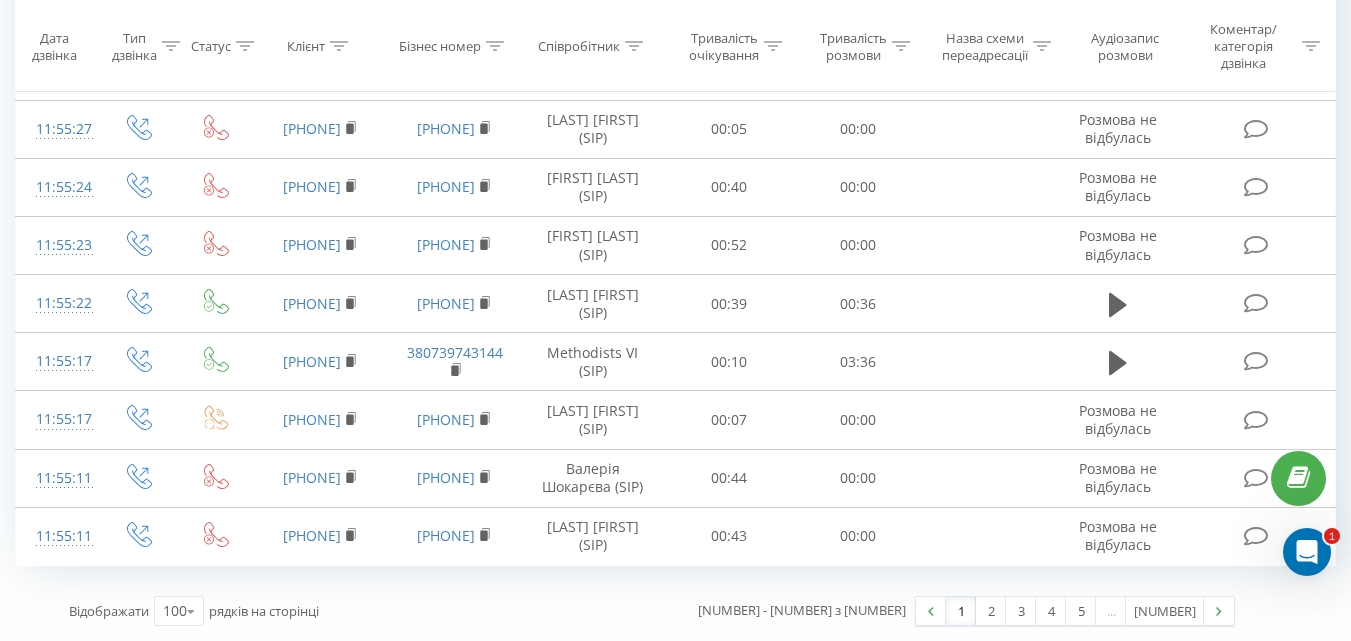 click on "2" at bounding box center [991, 611] 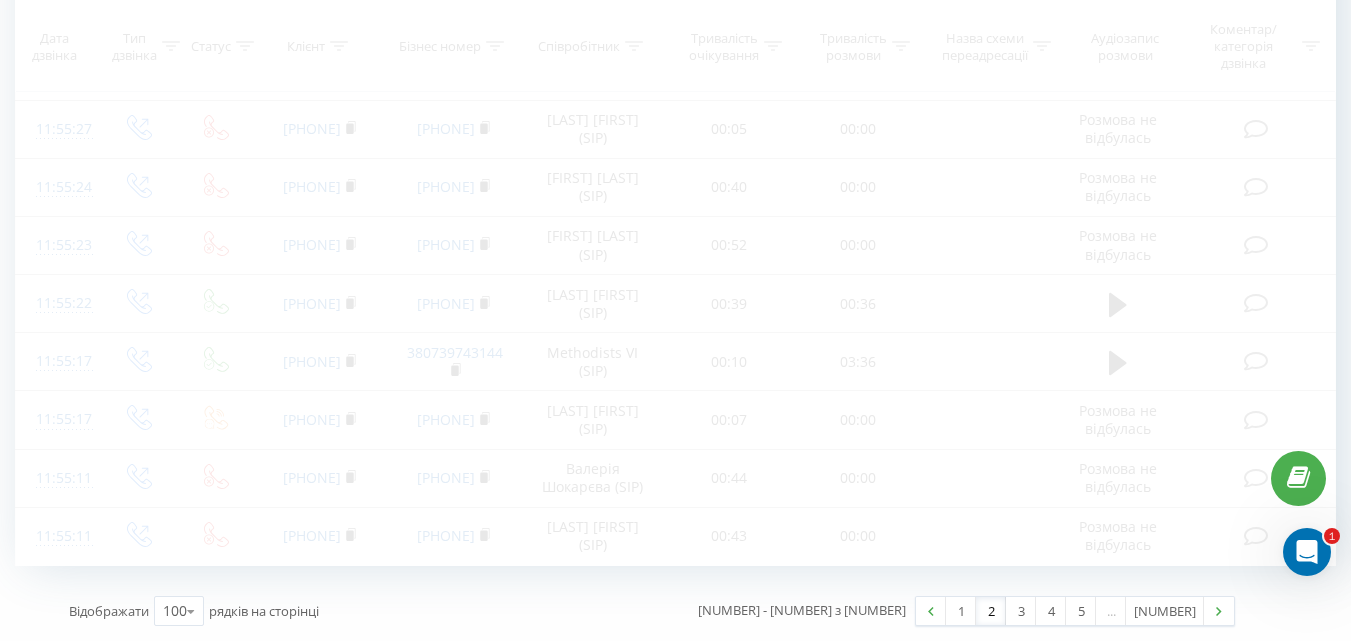 scroll, scrollTop: 132, scrollLeft: 0, axis: vertical 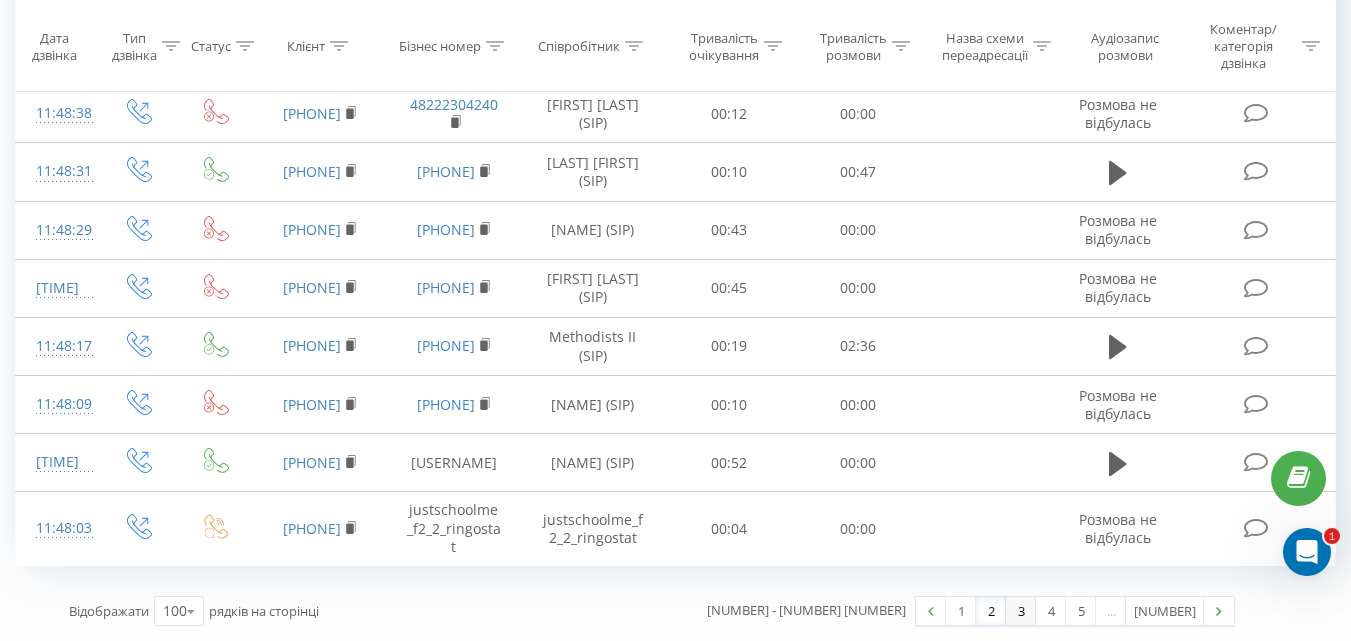 click on "3" at bounding box center (1021, 611) 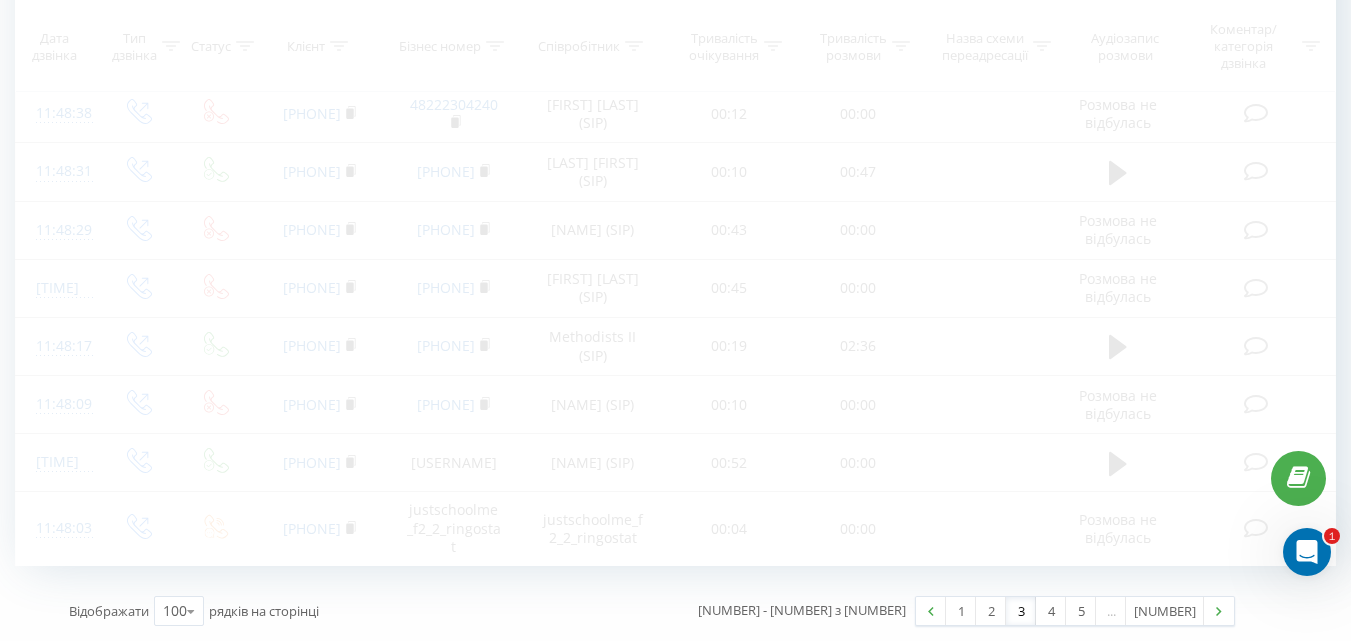 scroll, scrollTop: 132, scrollLeft: 0, axis: vertical 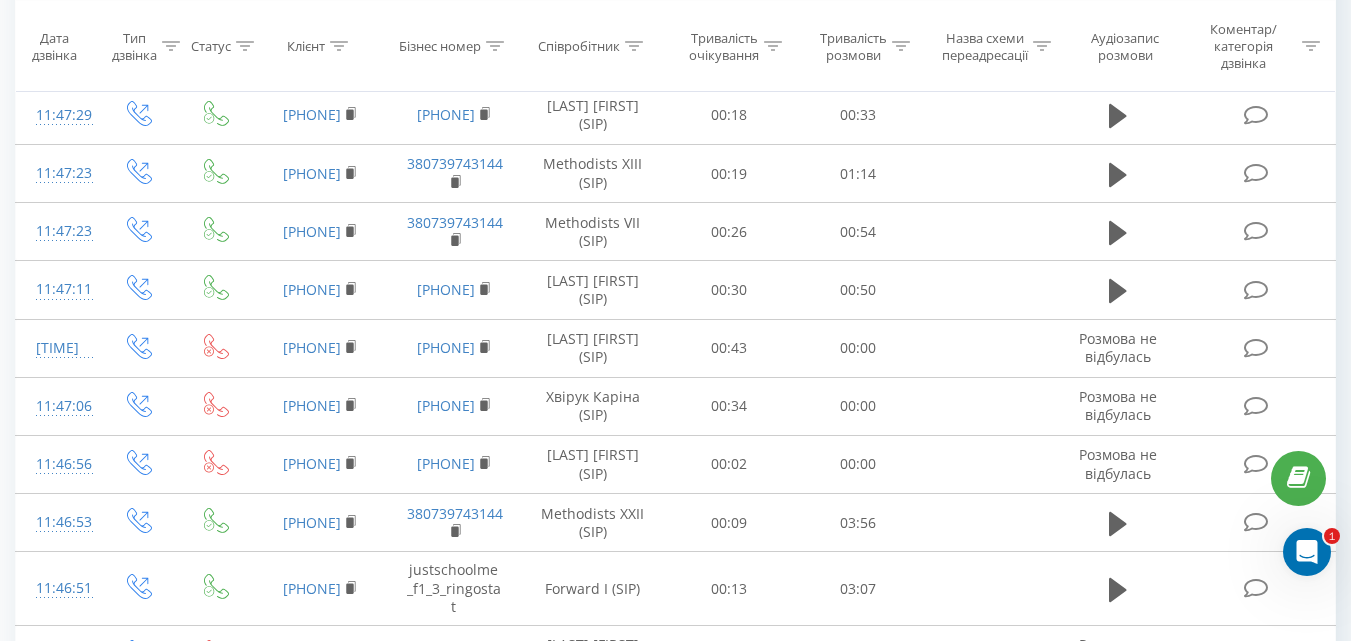 click 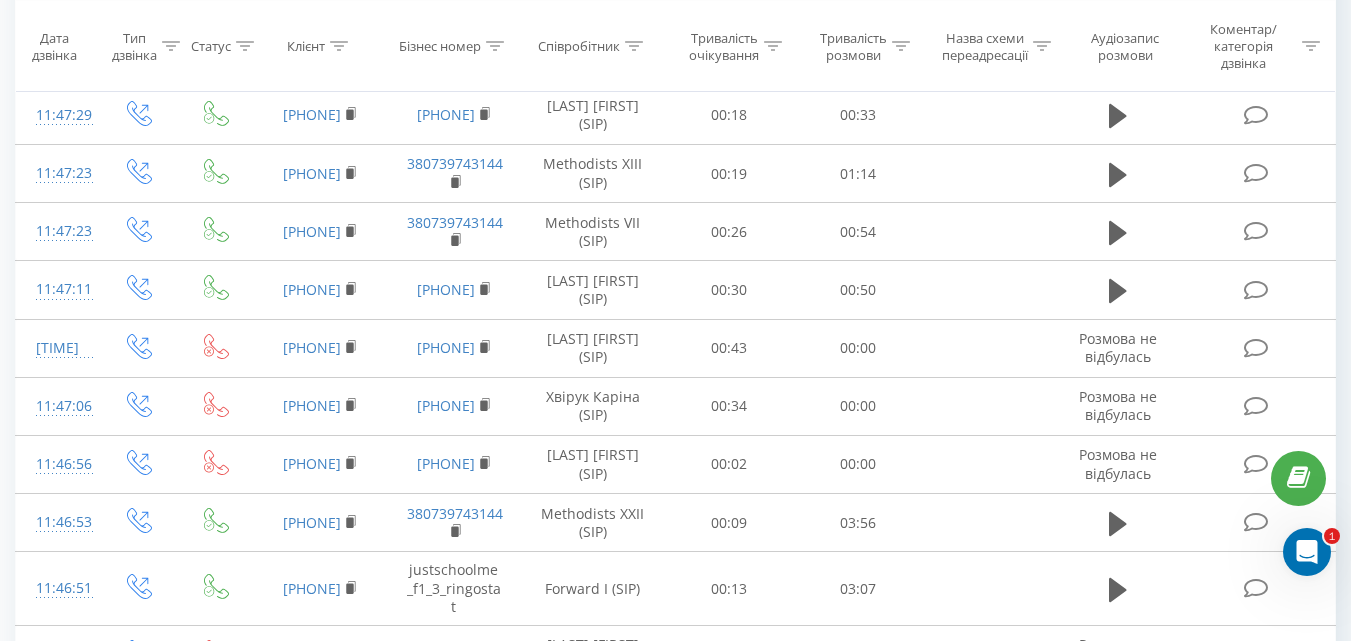 click 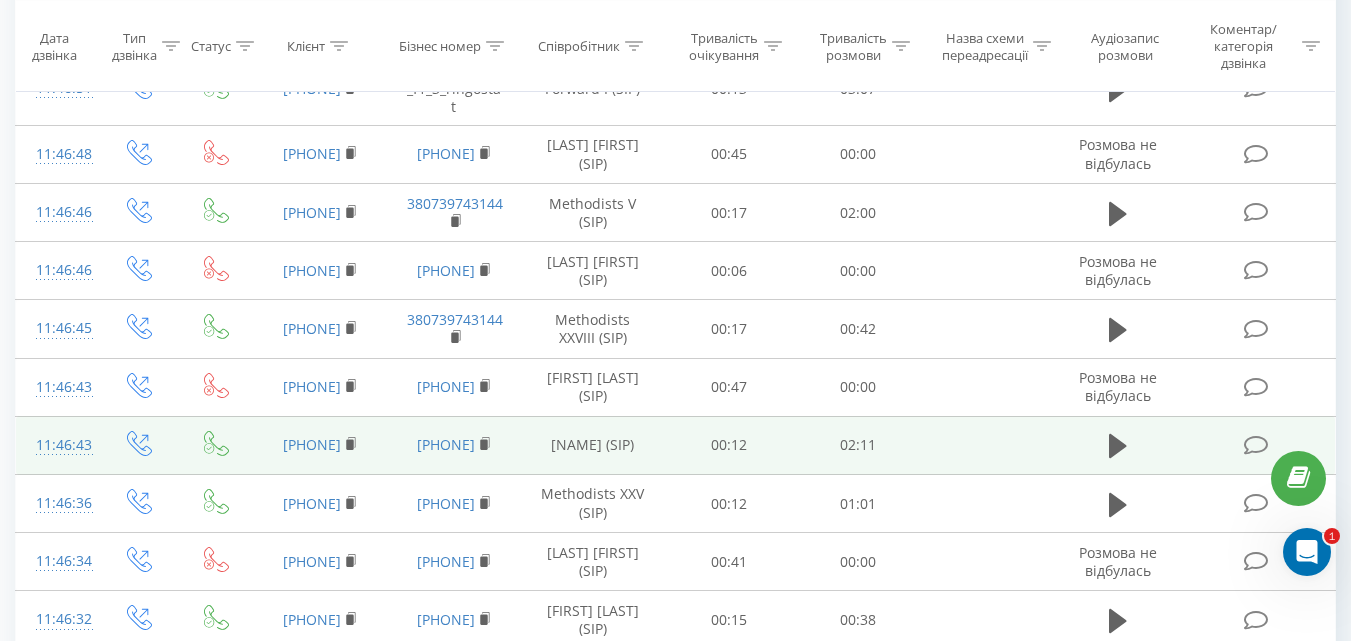 scroll, scrollTop: 1732, scrollLeft: 0, axis: vertical 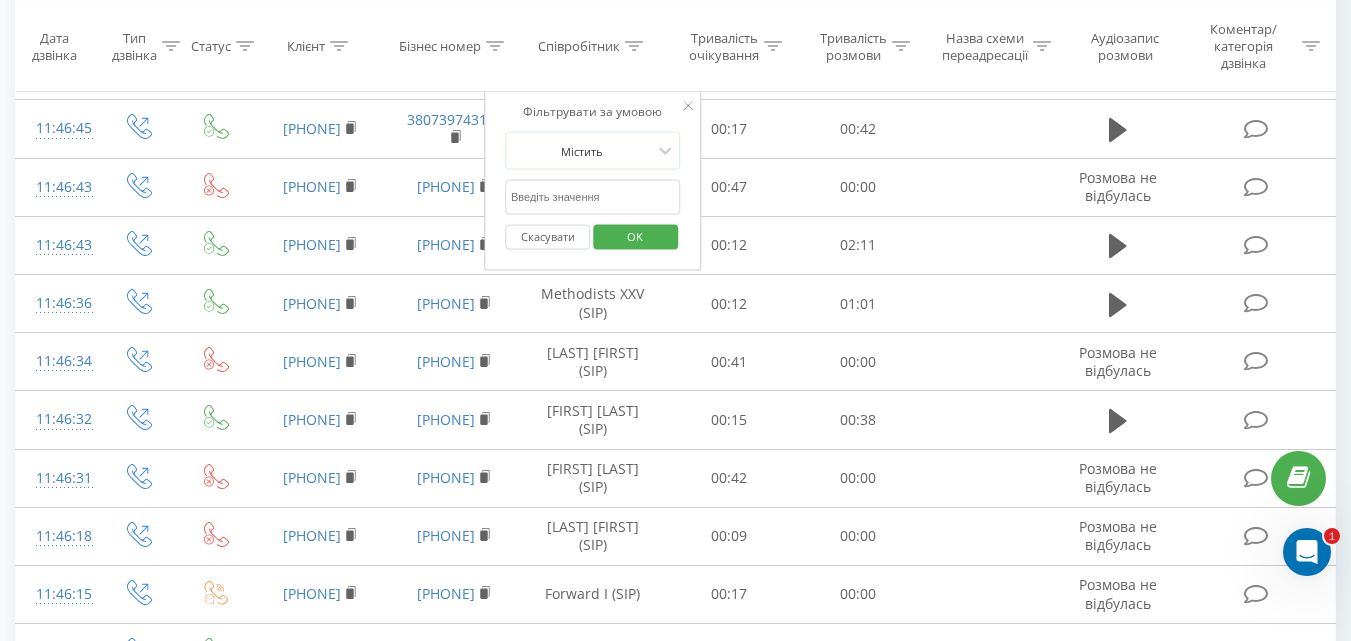 click 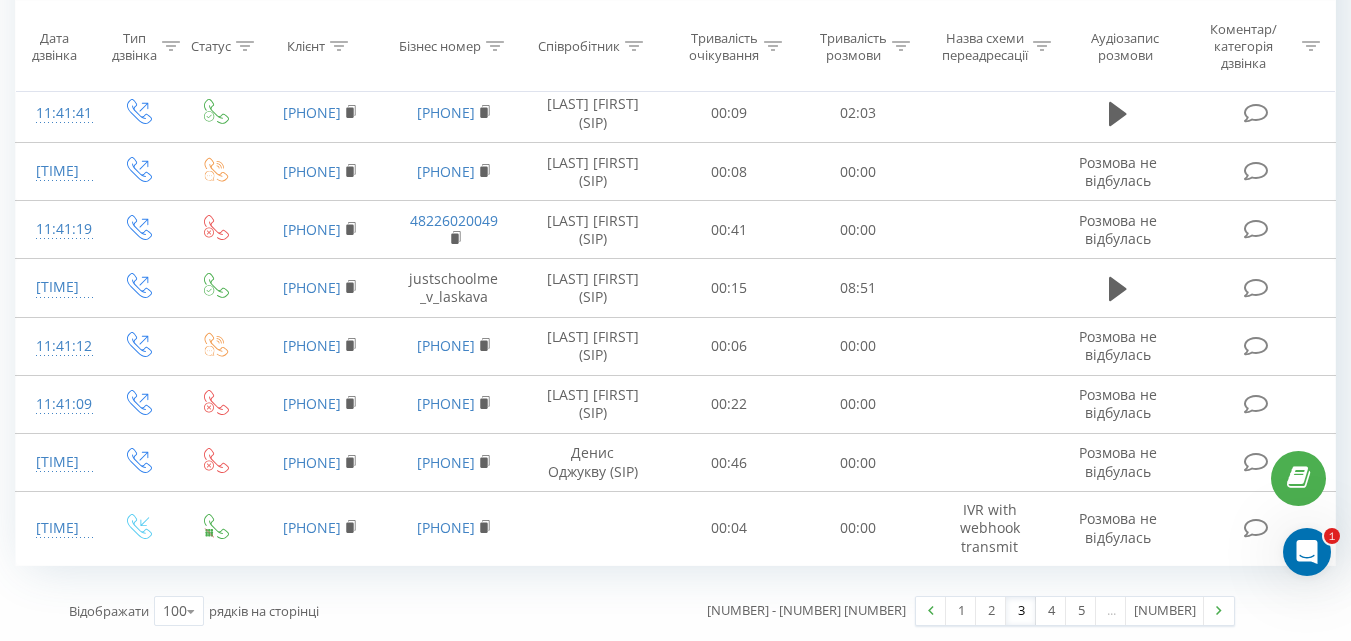 scroll, scrollTop: 5754, scrollLeft: 0, axis: vertical 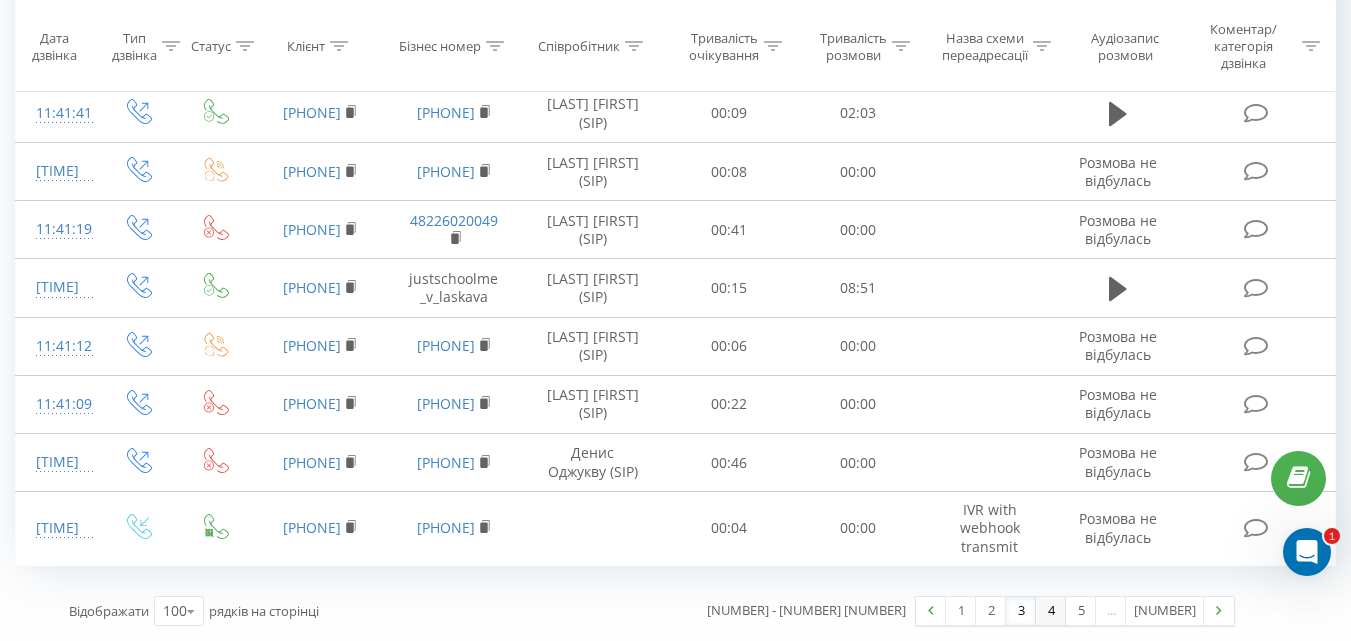 click on "4" at bounding box center (1051, 611) 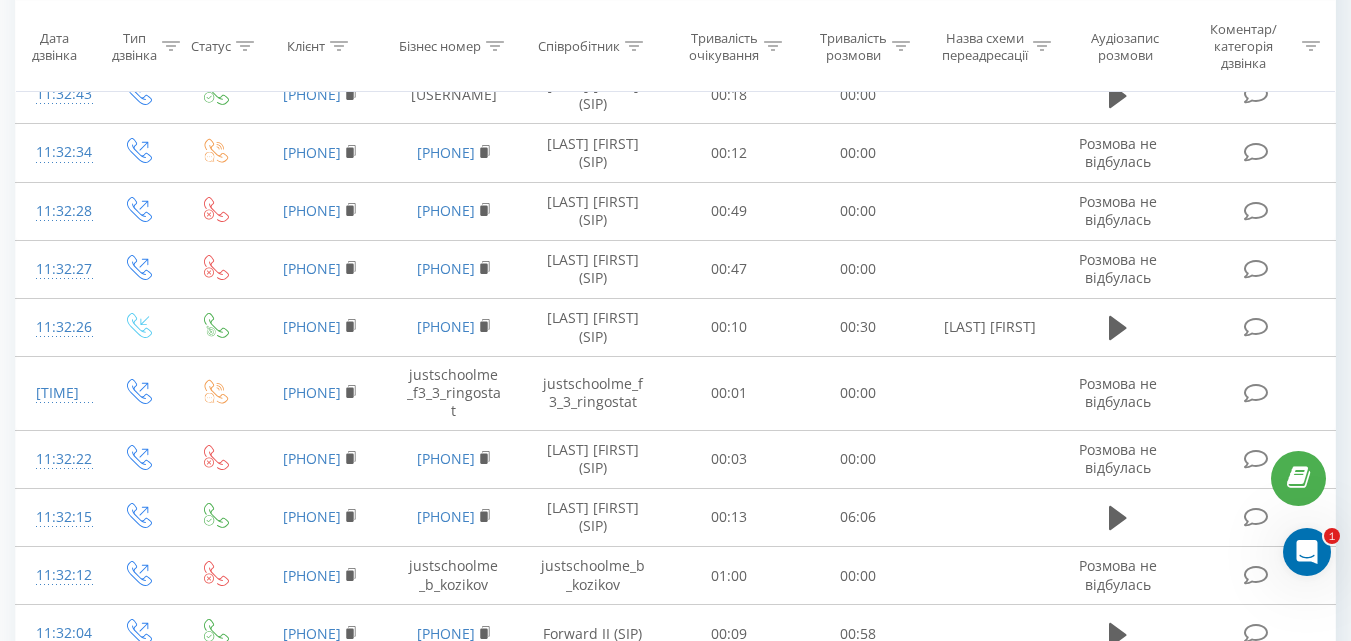scroll, scrollTop: 5923, scrollLeft: 0, axis: vertical 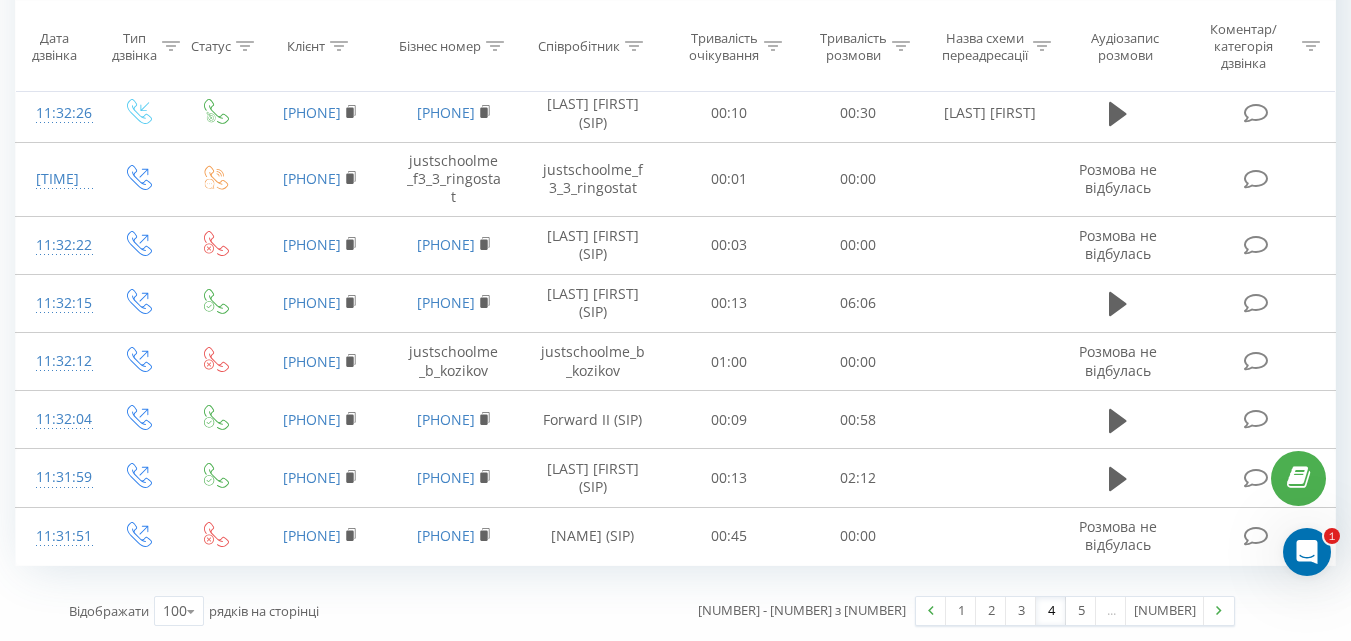click on "..." at bounding box center [1111, 611] 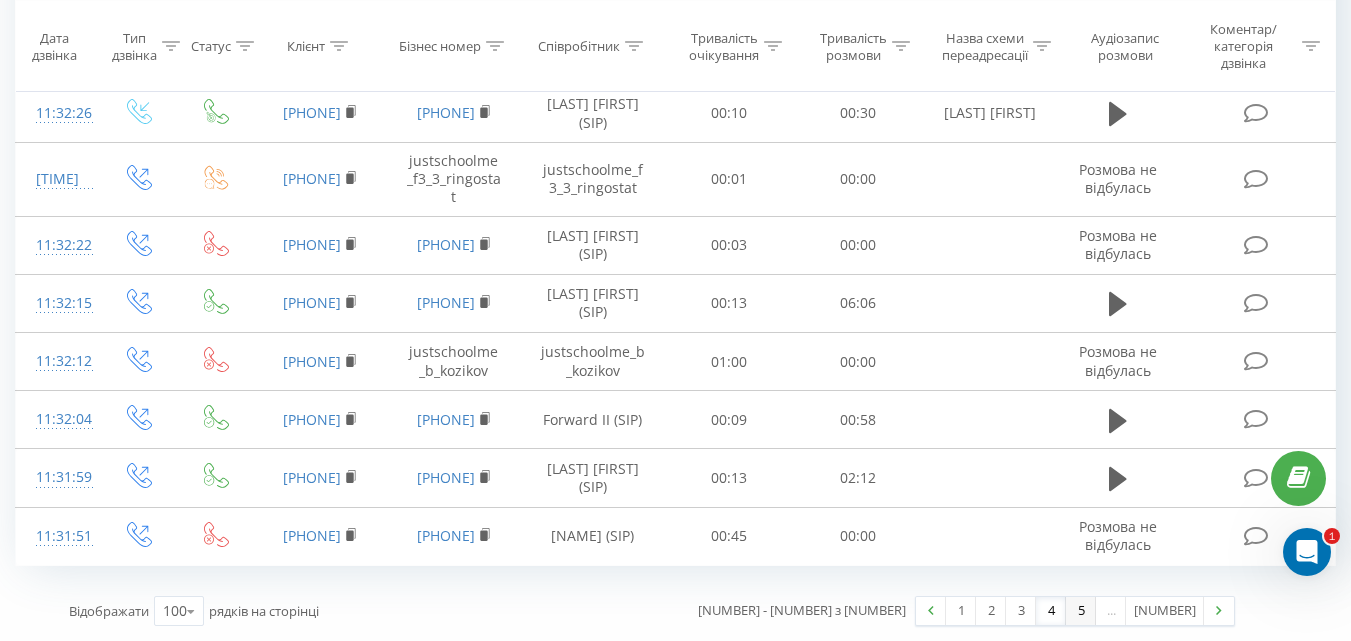 click on "5" at bounding box center [1081, 611] 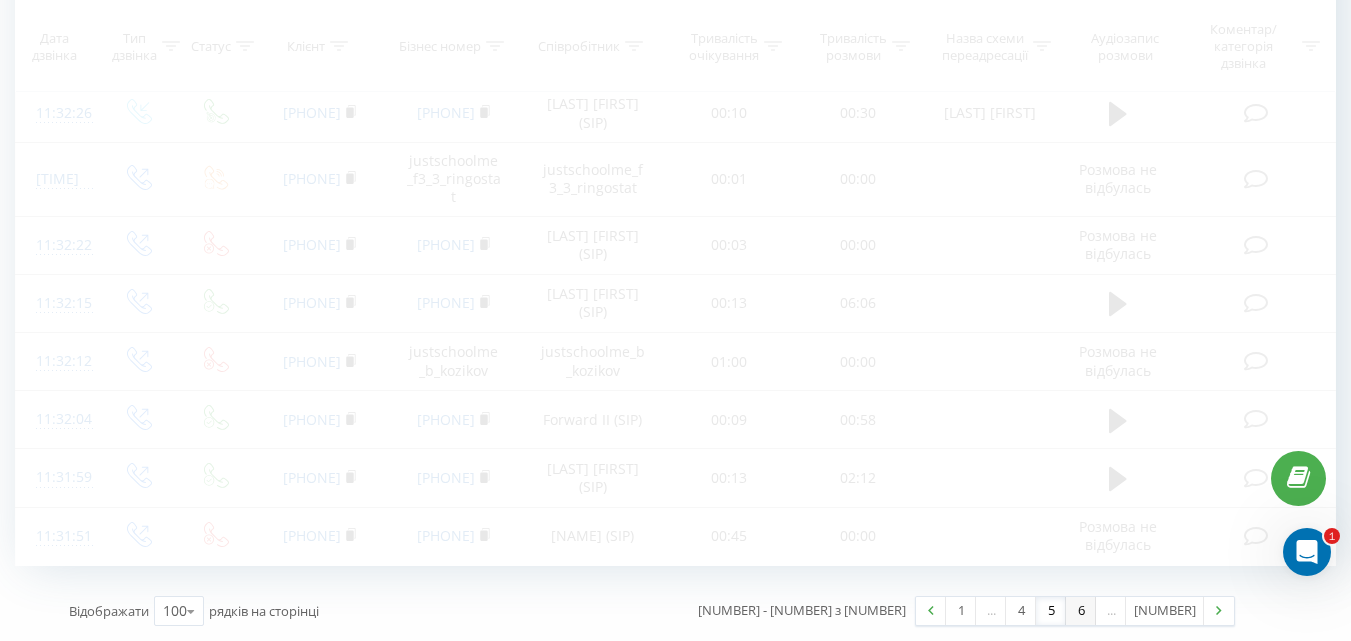 scroll, scrollTop: 132, scrollLeft: 0, axis: vertical 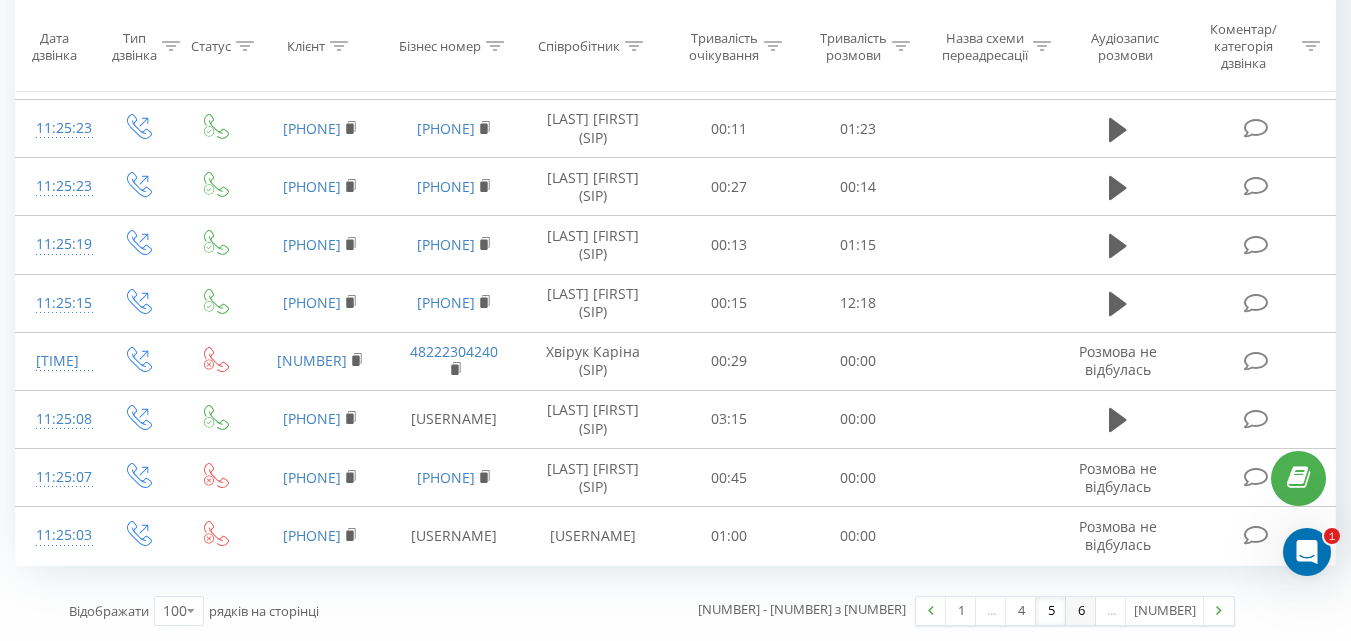 click on "6" at bounding box center [1081, 611] 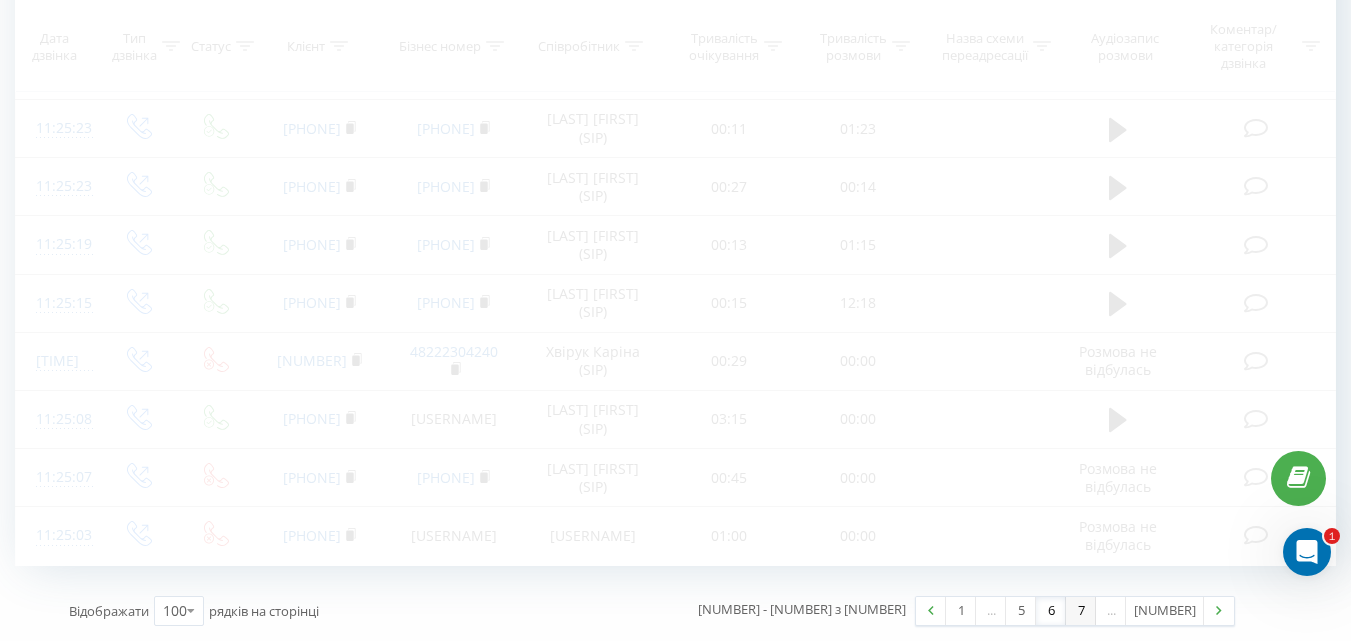 scroll, scrollTop: 132, scrollLeft: 0, axis: vertical 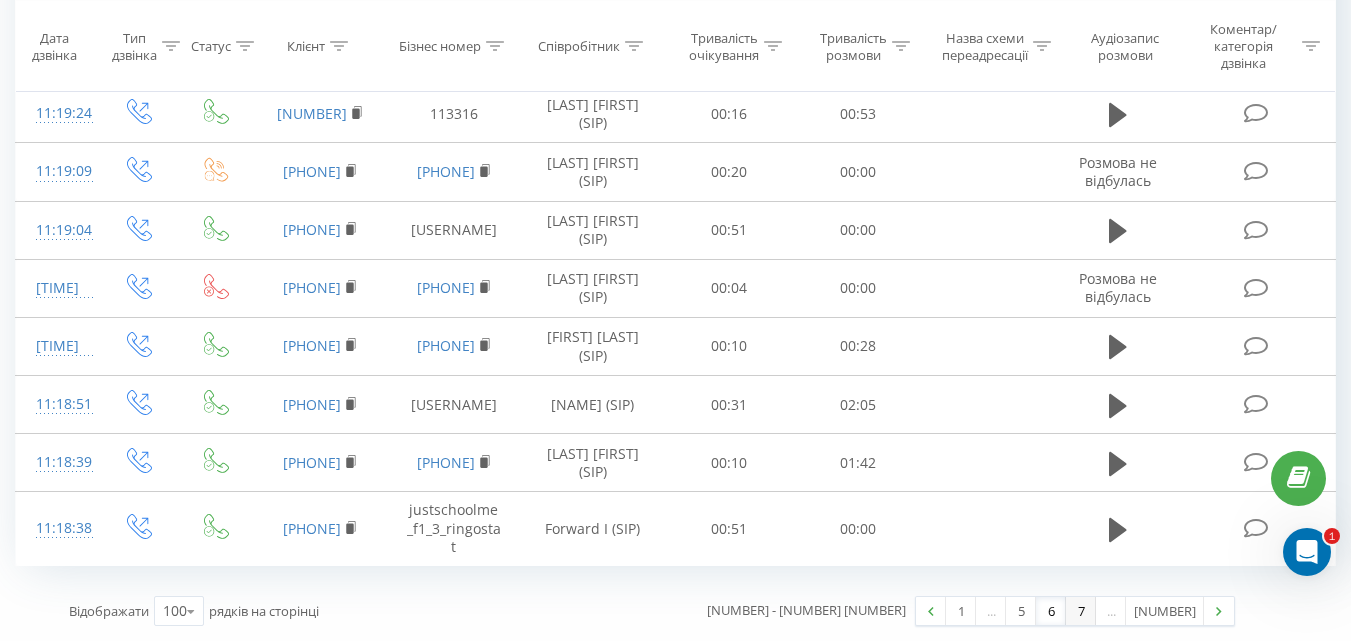 click on "7" at bounding box center (1081, 611) 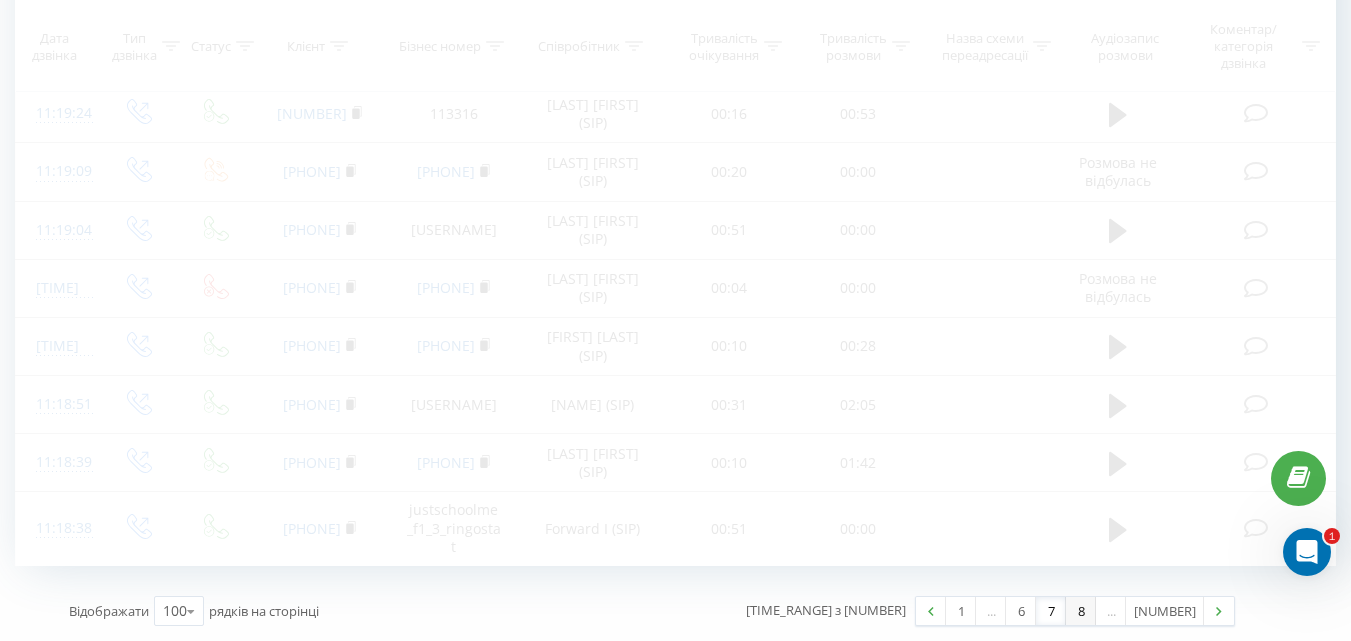 scroll, scrollTop: 132, scrollLeft: 0, axis: vertical 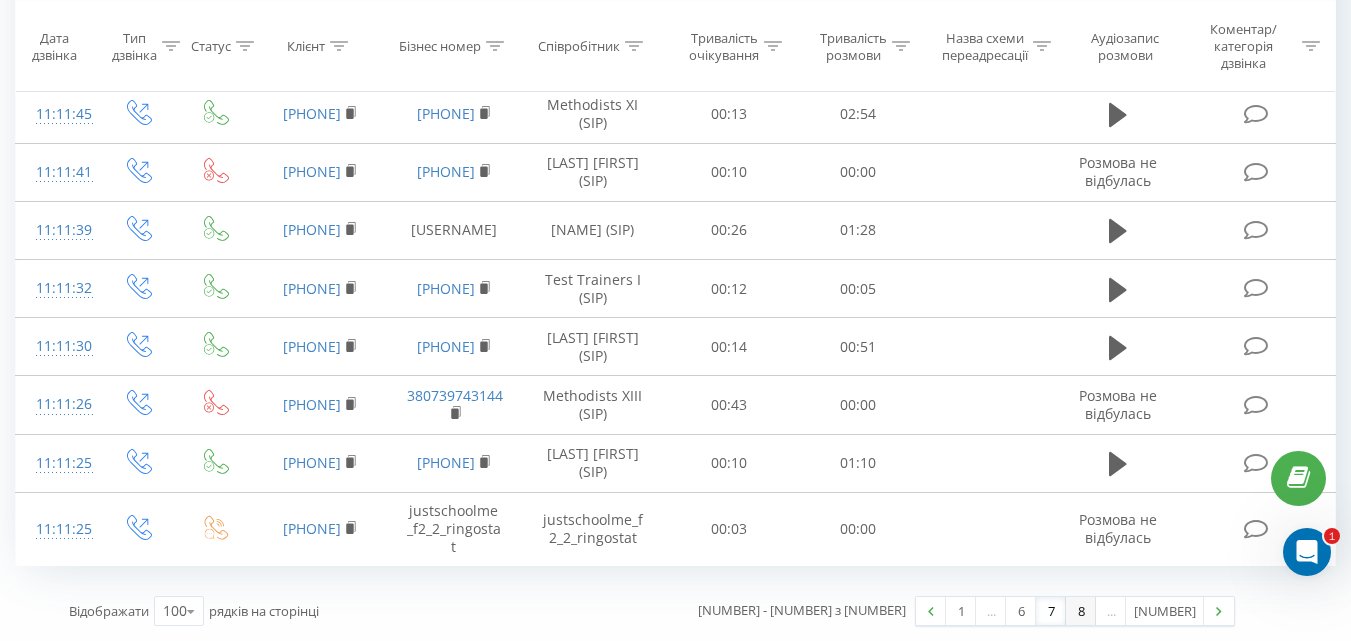 click on "8" at bounding box center [1081, 611] 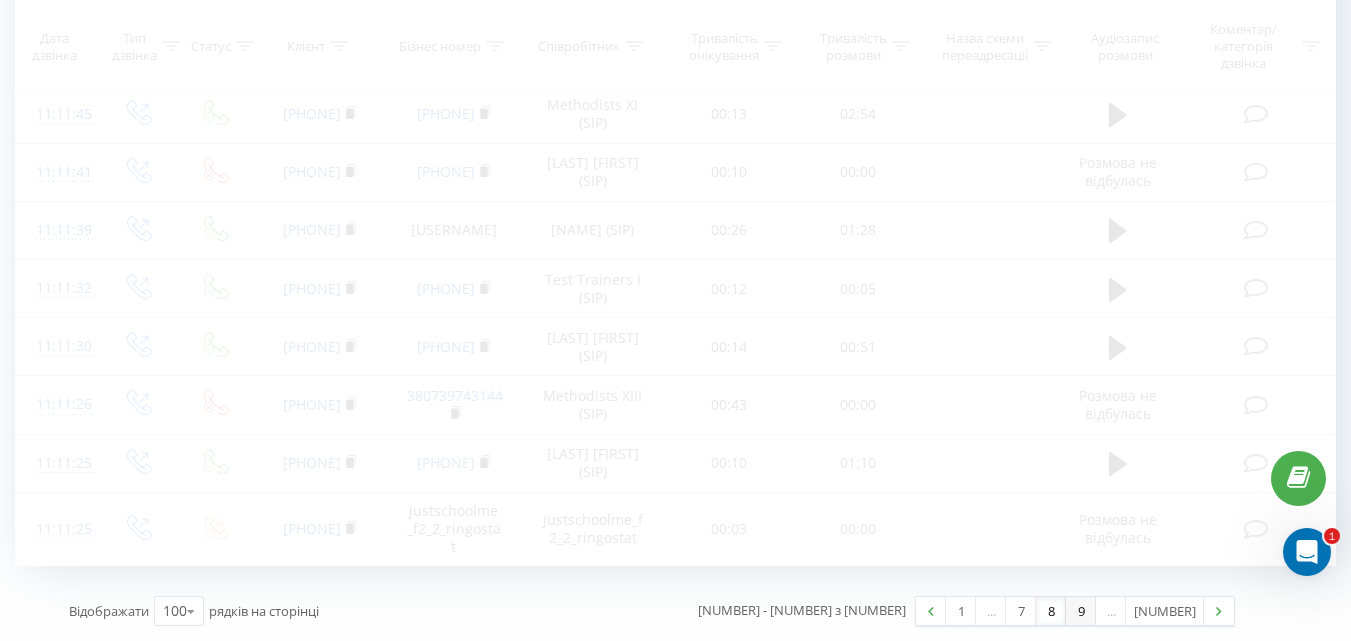 scroll, scrollTop: 132, scrollLeft: 0, axis: vertical 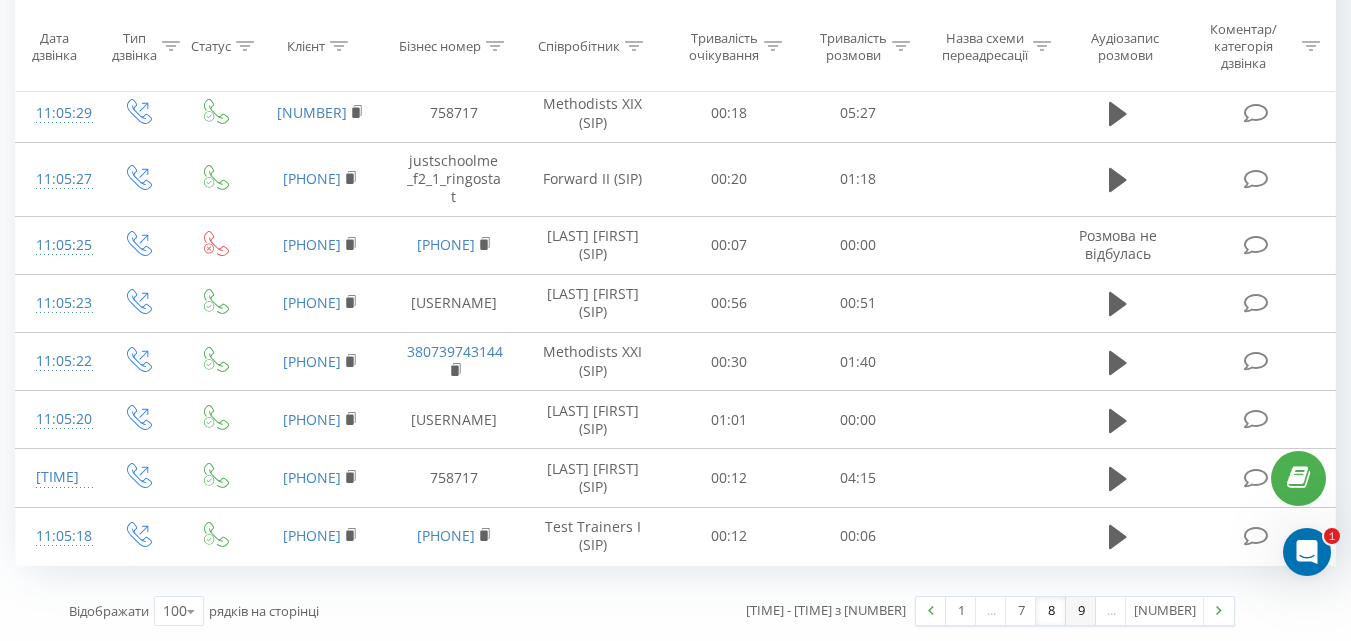 click on "9" at bounding box center [1081, 611] 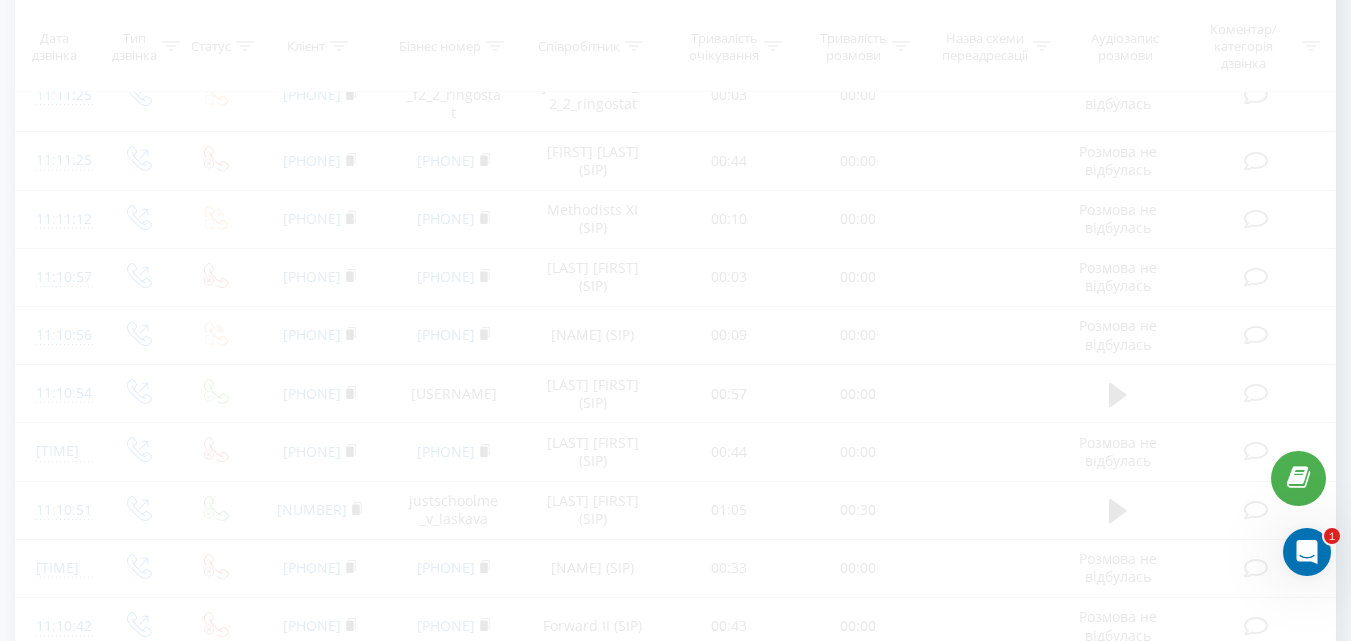 scroll, scrollTop: 132, scrollLeft: 0, axis: vertical 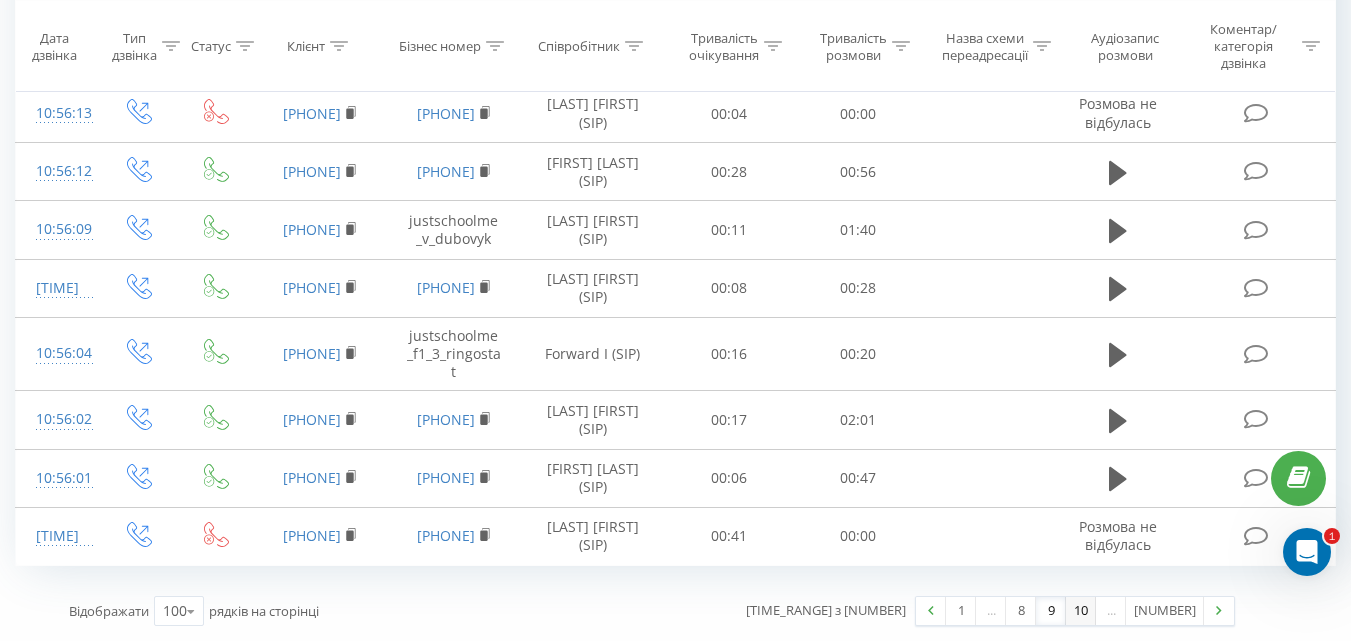 click on "10" at bounding box center [1081, 611] 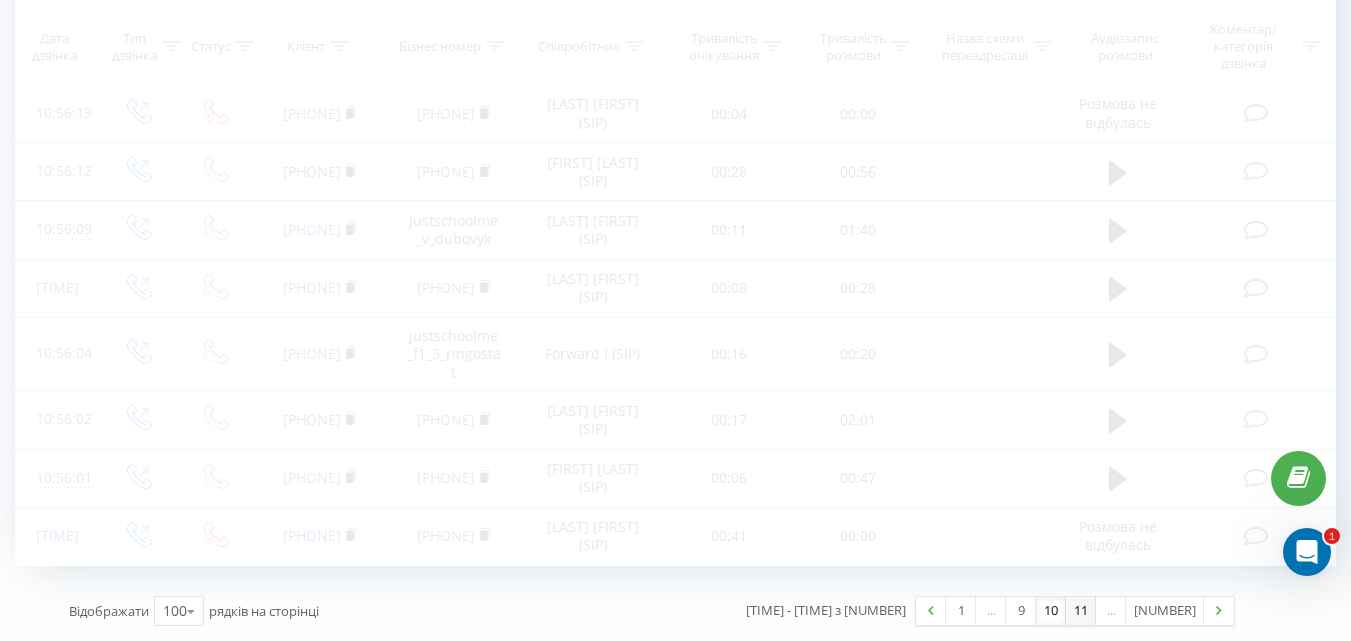 scroll, scrollTop: 132, scrollLeft: 0, axis: vertical 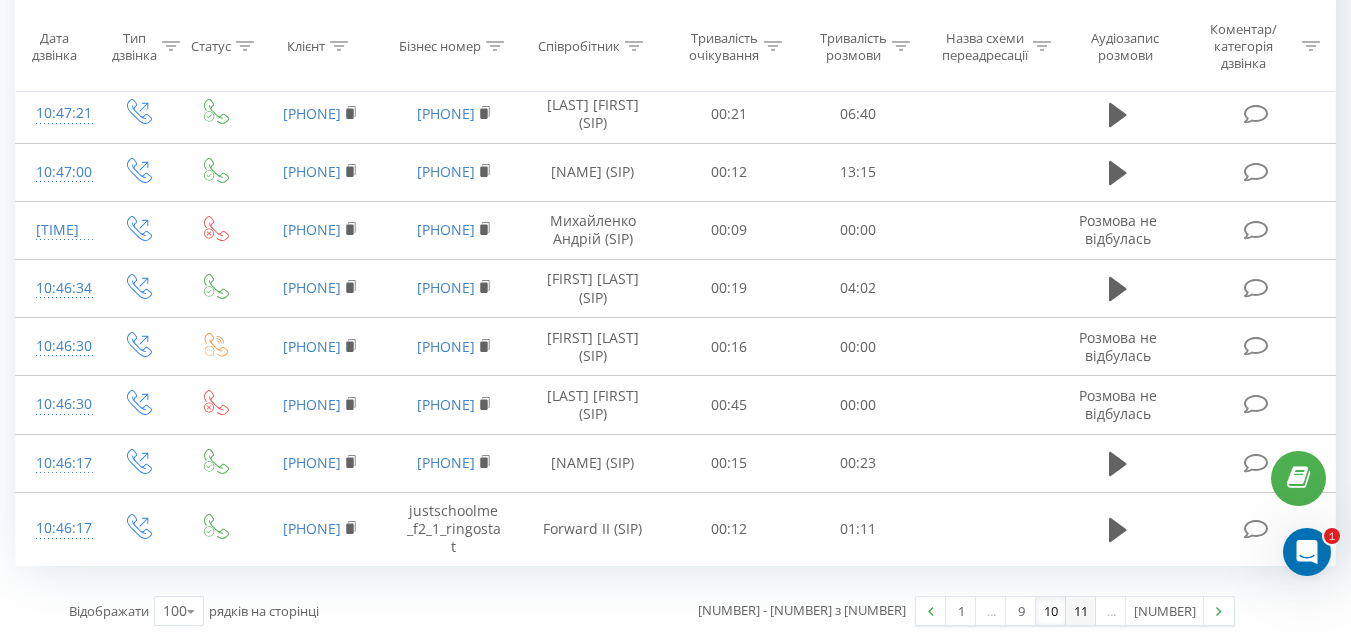 click on "11" at bounding box center [1081, 611] 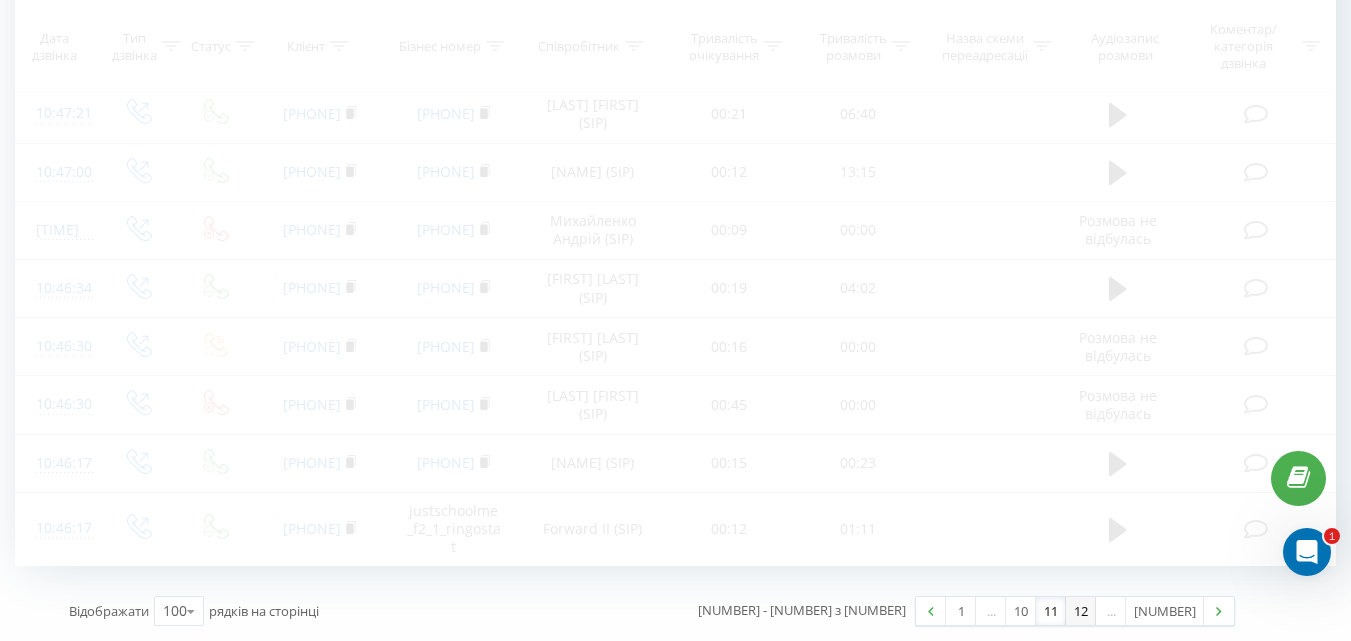 scroll, scrollTop: 132, scrollLeft: 0, axis: vertical 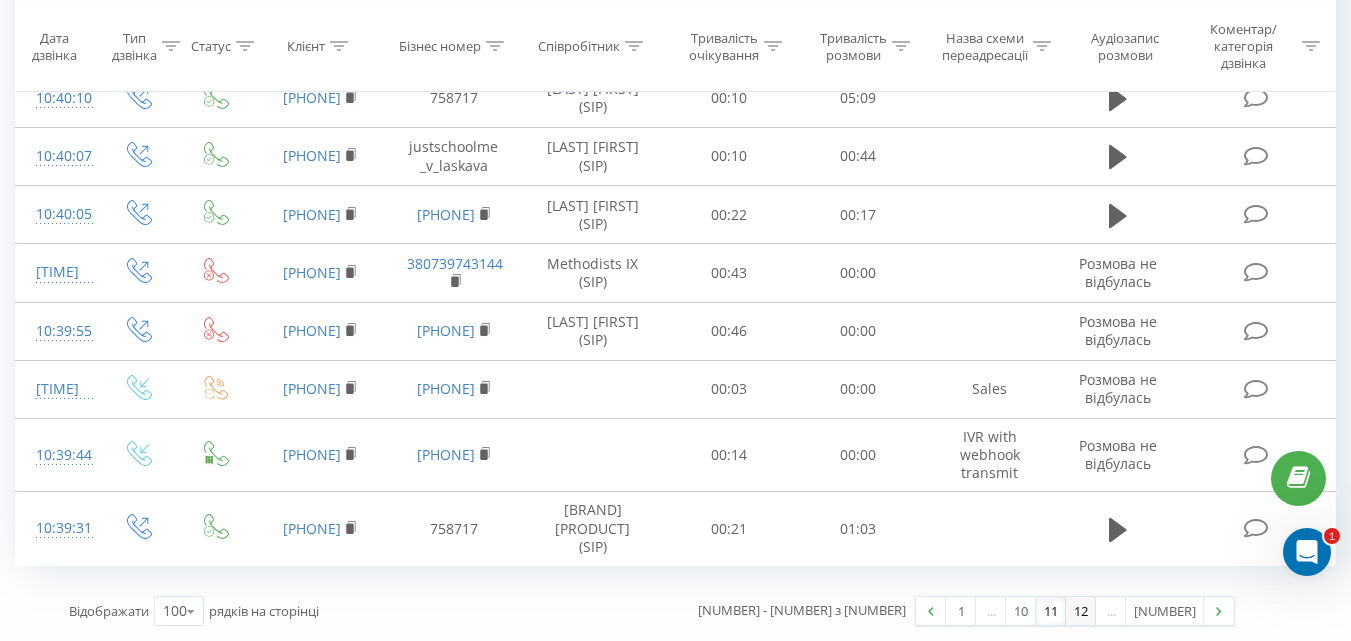 click on "12" at bounding box center (1081, 611) 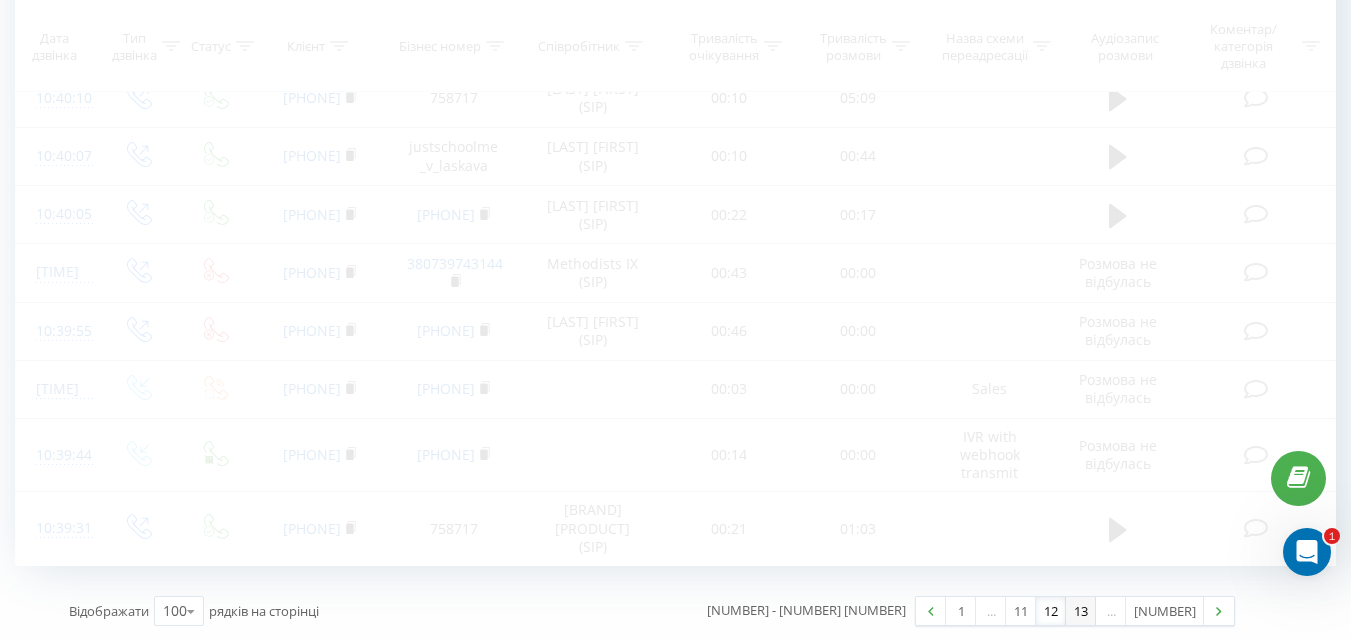 scroll, scrollTop: 132, scrollLeft: 0, axis: vertical 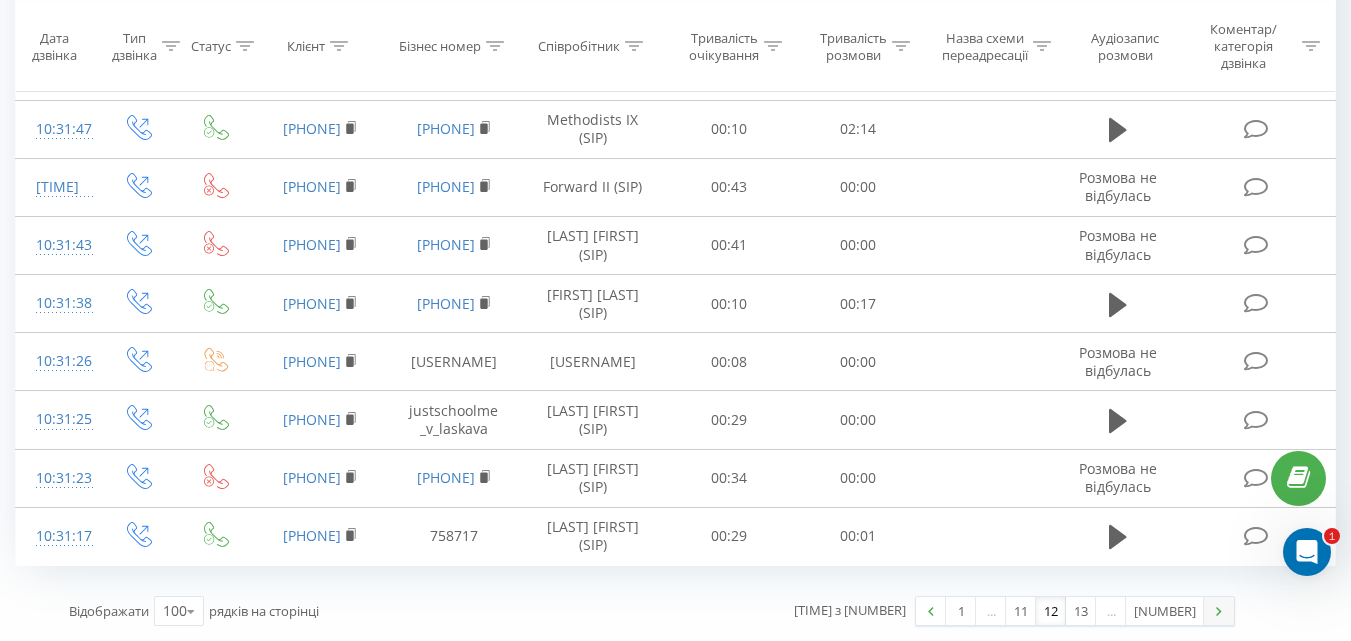 click at bounding box center (1219, 611) 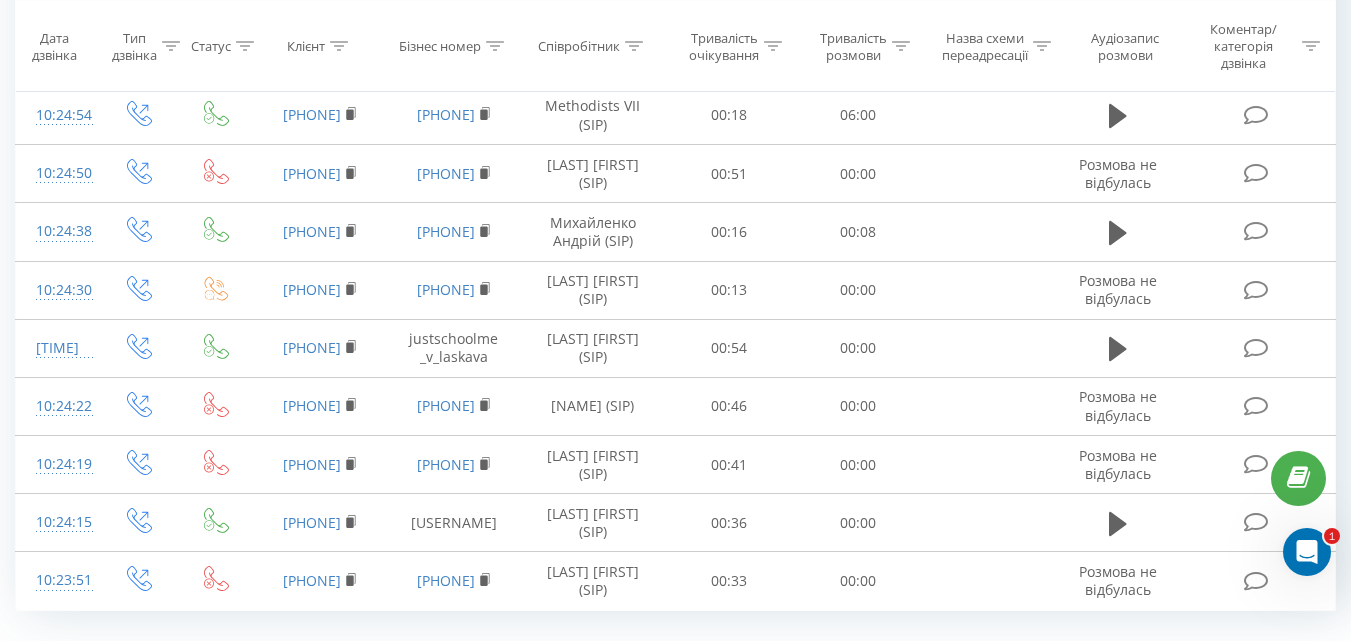 scroll, scrollTop: 5754, scrollLeft: 0, axis: vertical 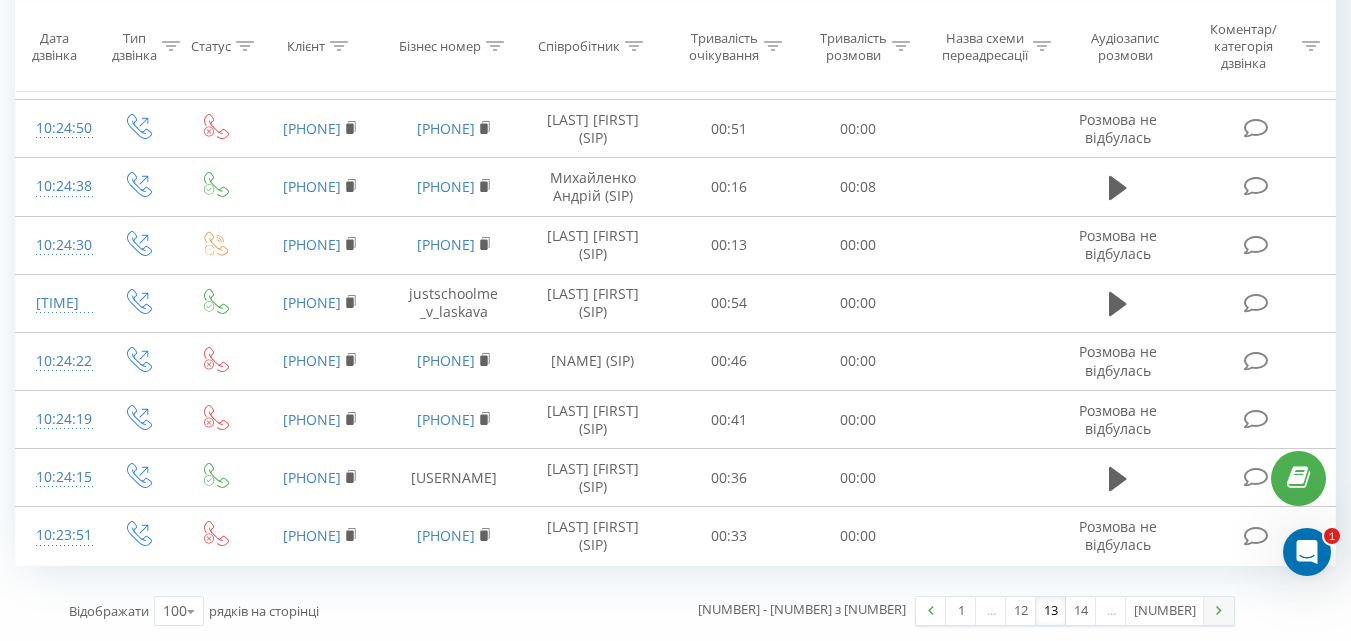 click at bounding box center (1219, 610) 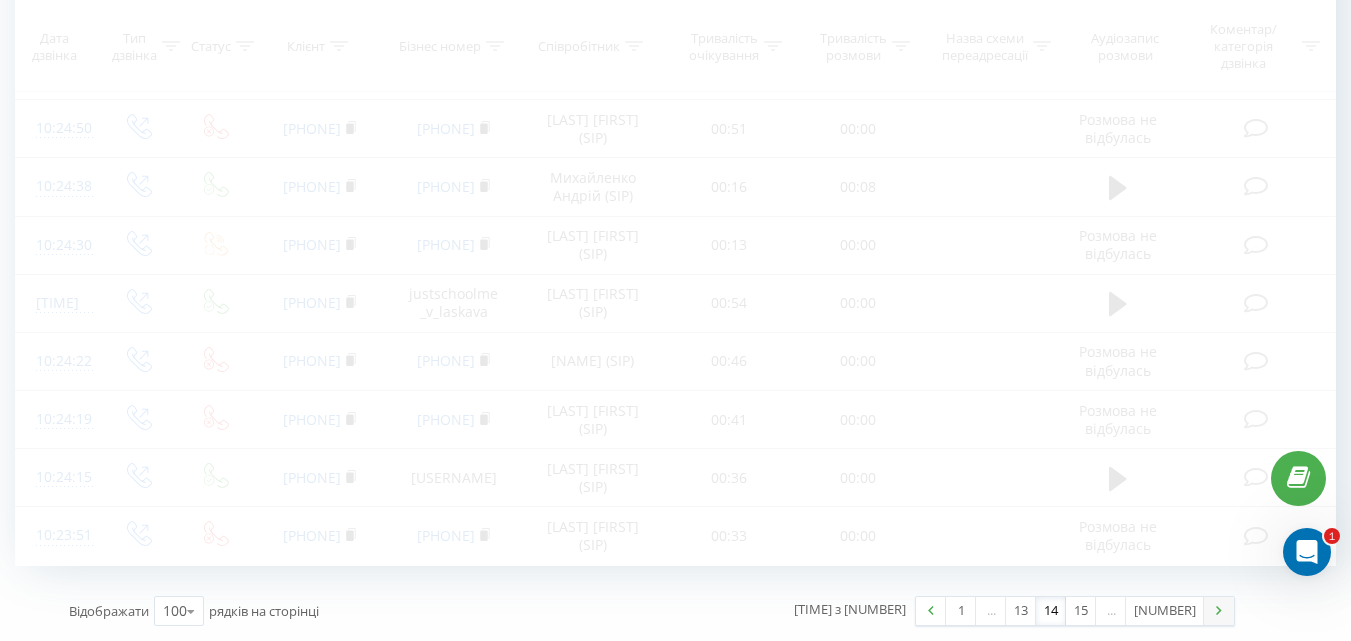 scroll, scrollTop: 132, scrollLeft: 0, axis: vertical 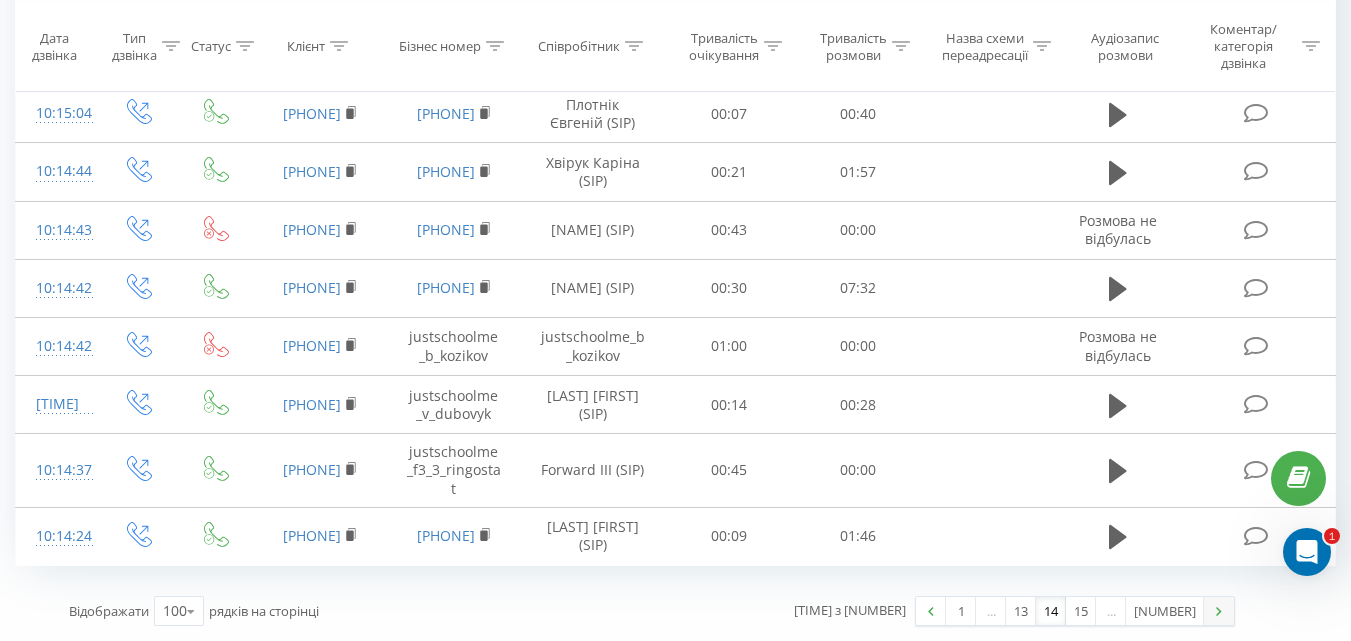 click at bounding box center [1219, 611] 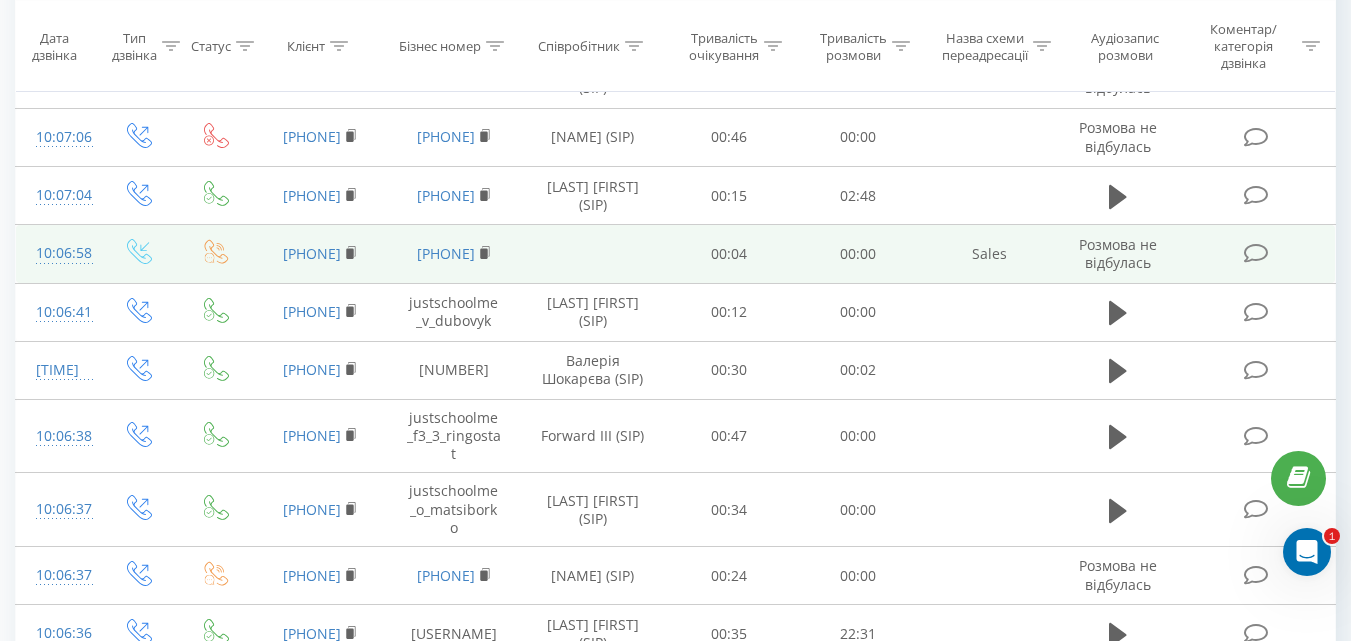 scroll, scrollTop: 6015, scrollLeft: 0, axis: vertical 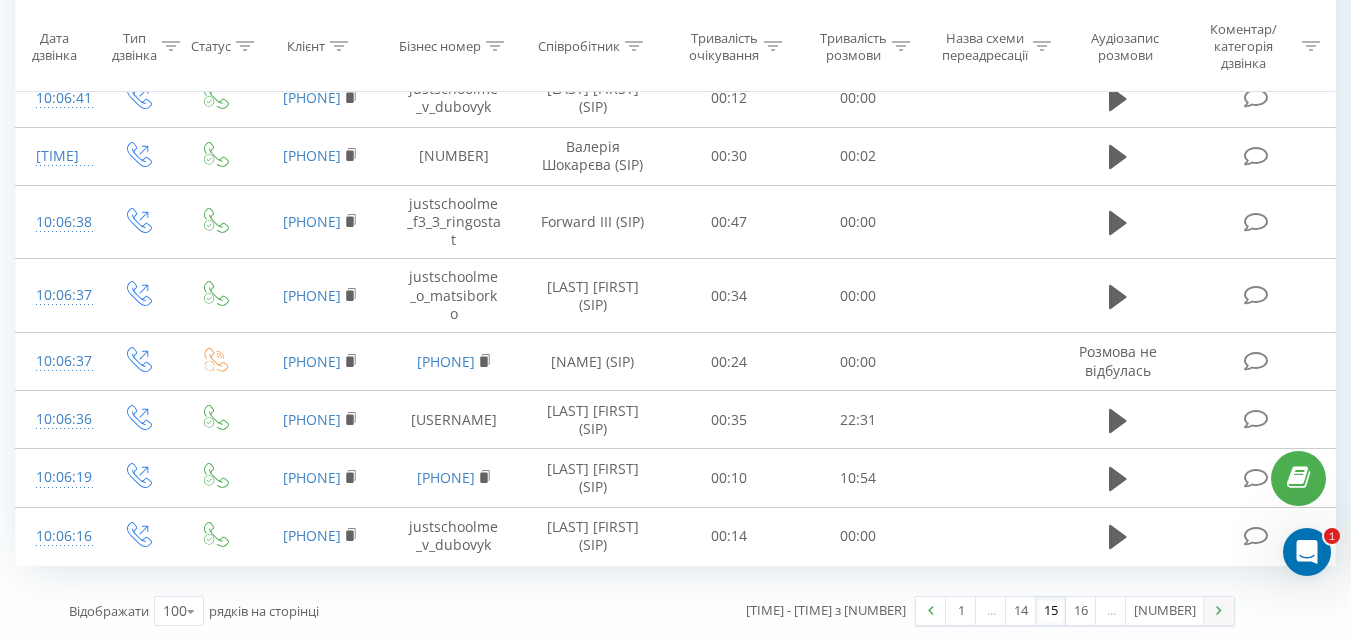 click at bounding box center (1219, 611) 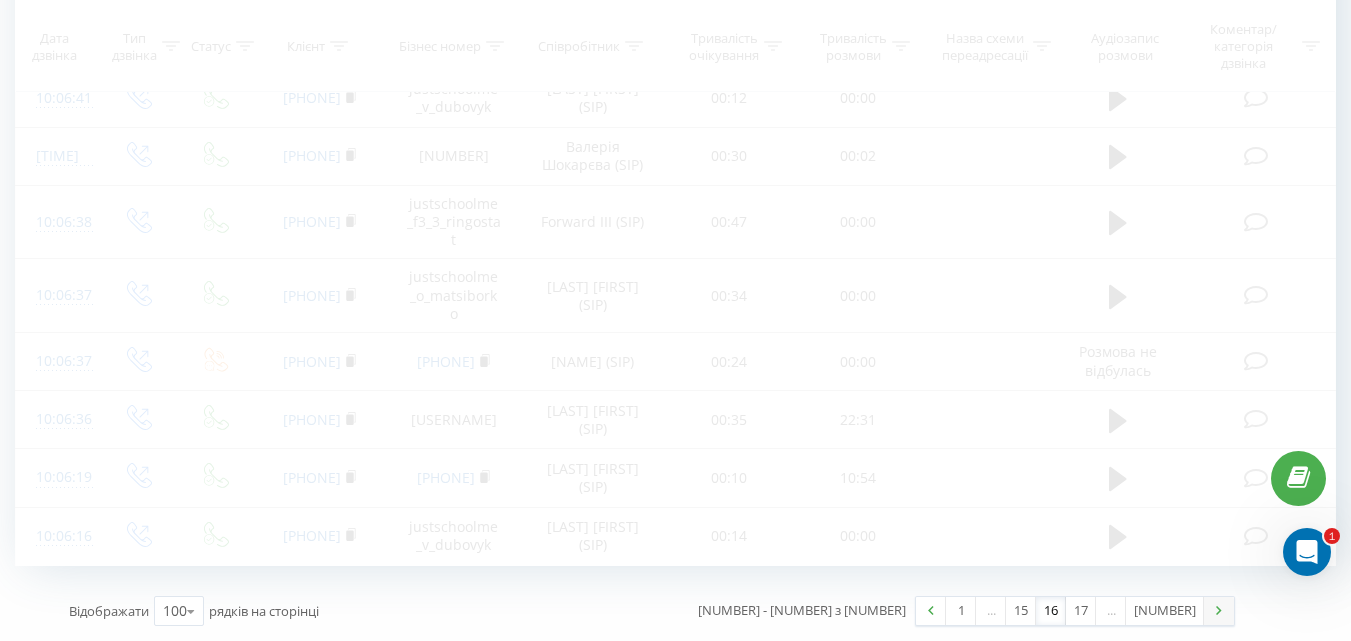 scroll, scrollTop: 132, scrollLeft: 0, axis: vertical 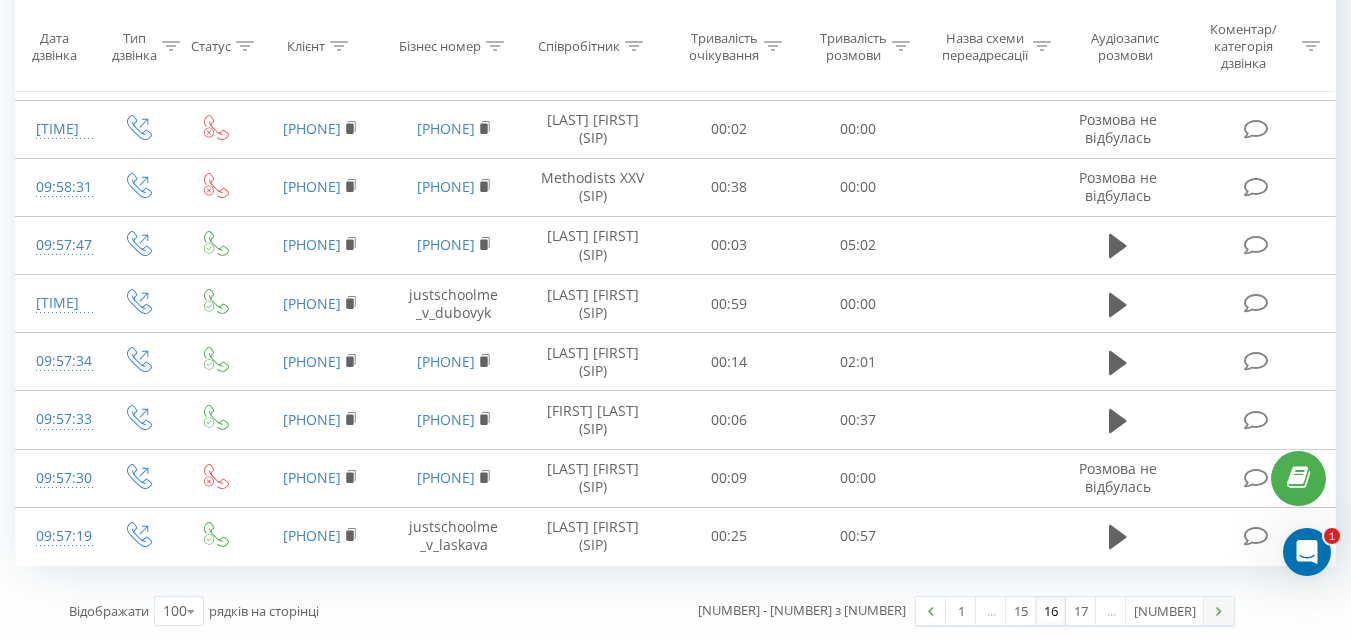 click at bounding box center (1219, 611) 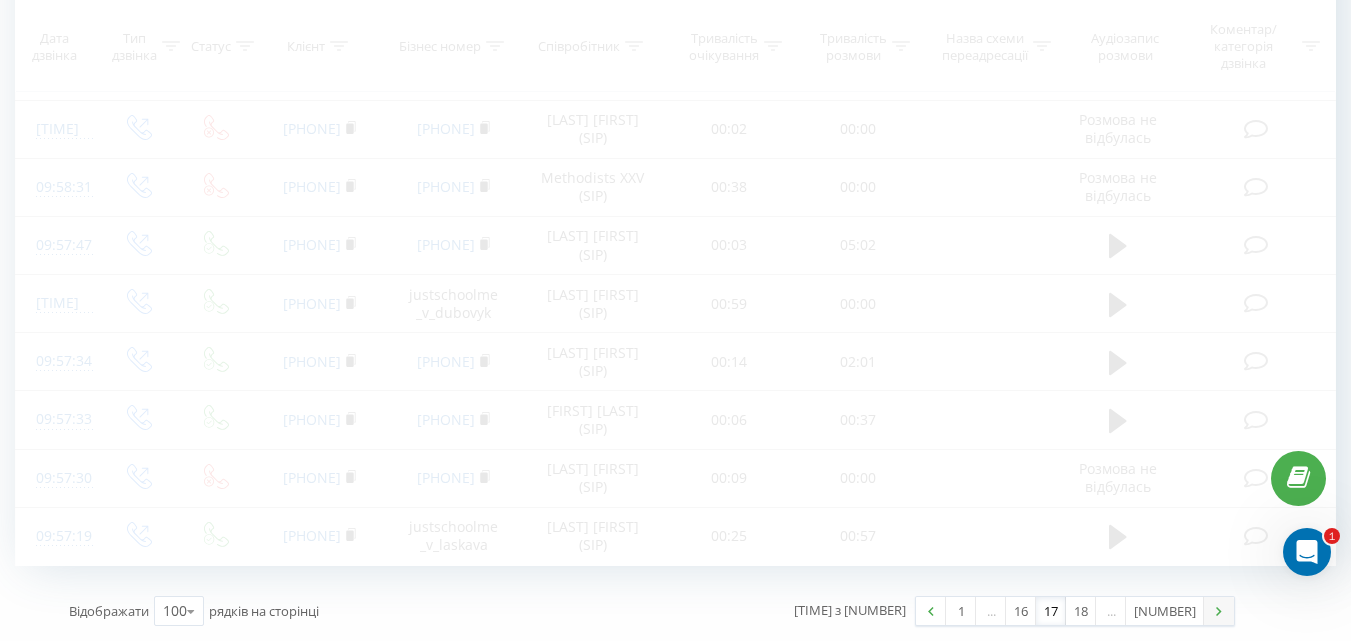 scroll, scrollTop: 132, scrollLeft: 0, axis: vertical 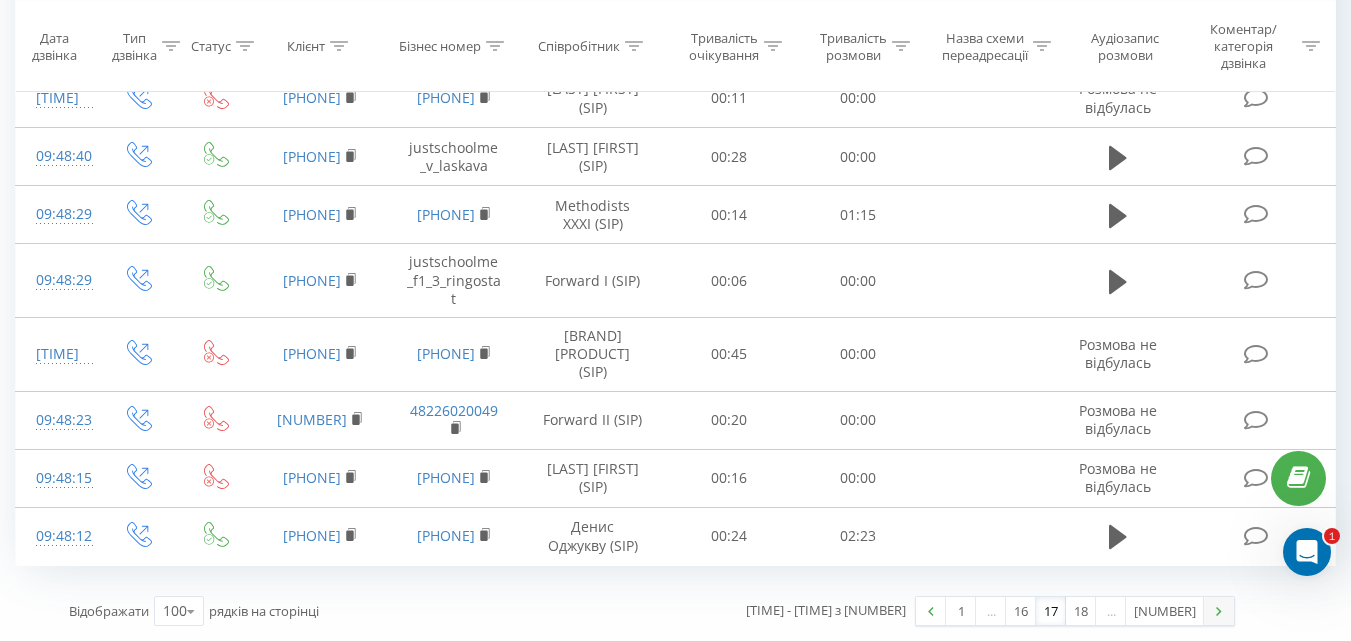 click at bounding box center [1219, 611] 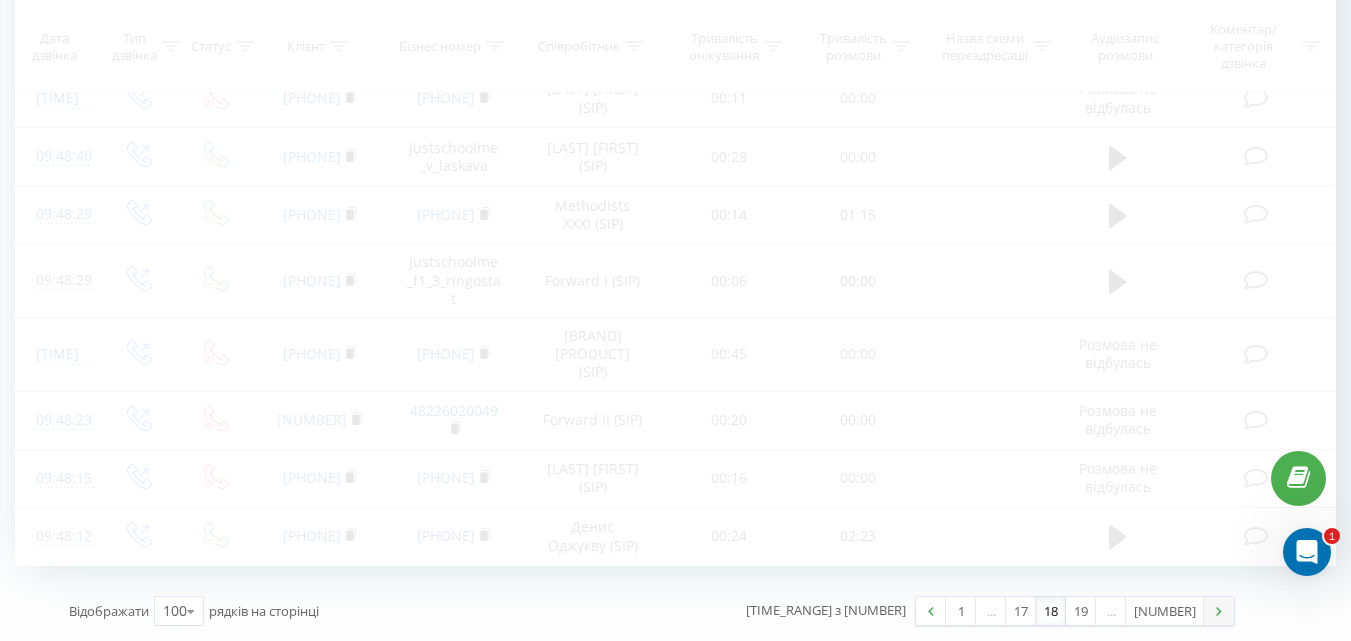 scroll, scrollTop: 132, scrollLeft: 0, axis: vertical 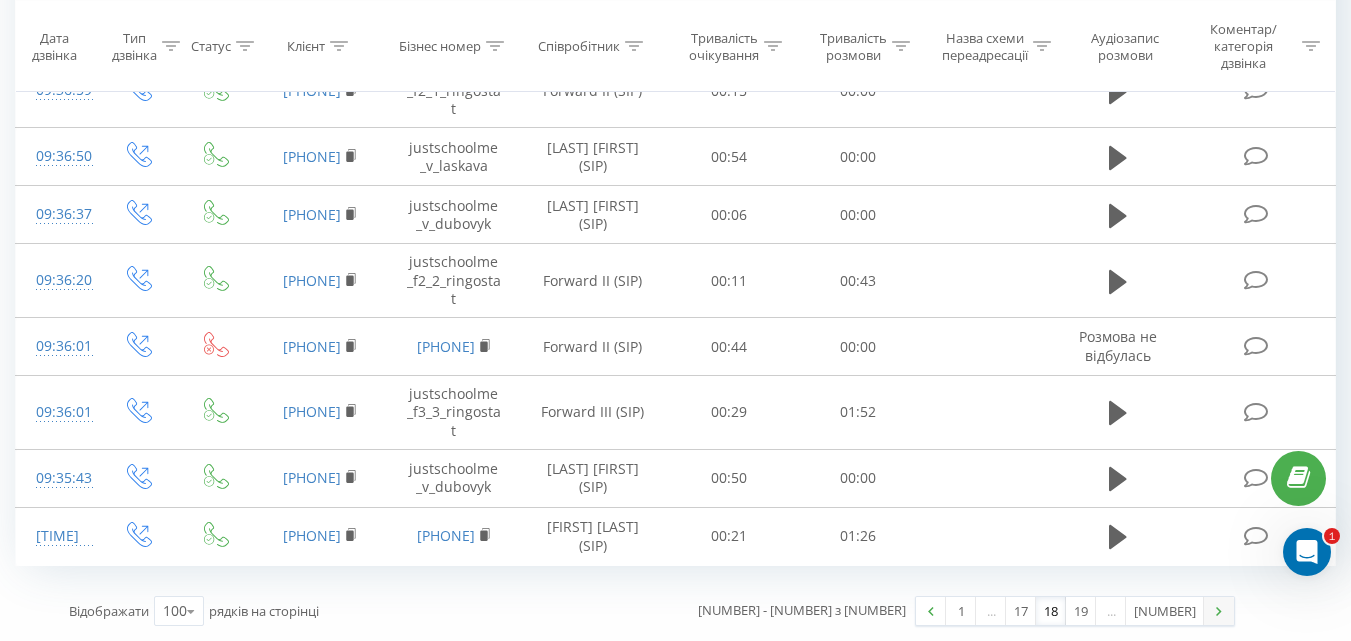 click at bounding box center (1219, 611) 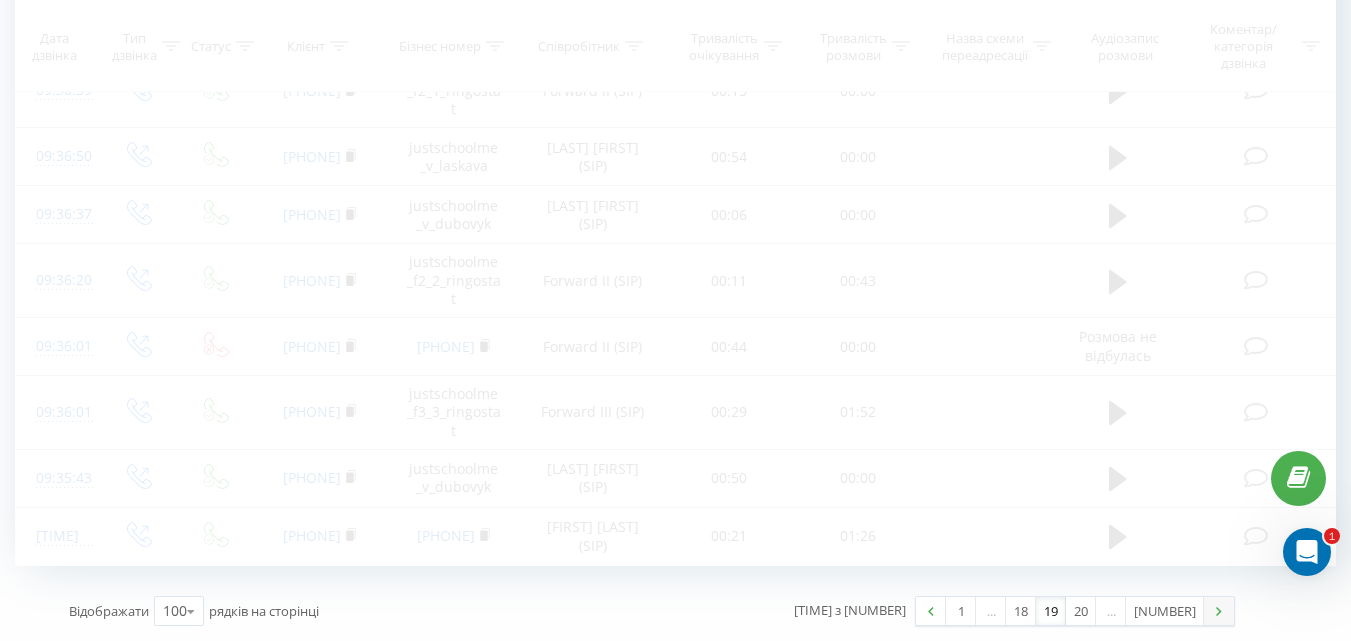 scroll, scrollTop: 132, scrollLeft: 0, axis: vertical 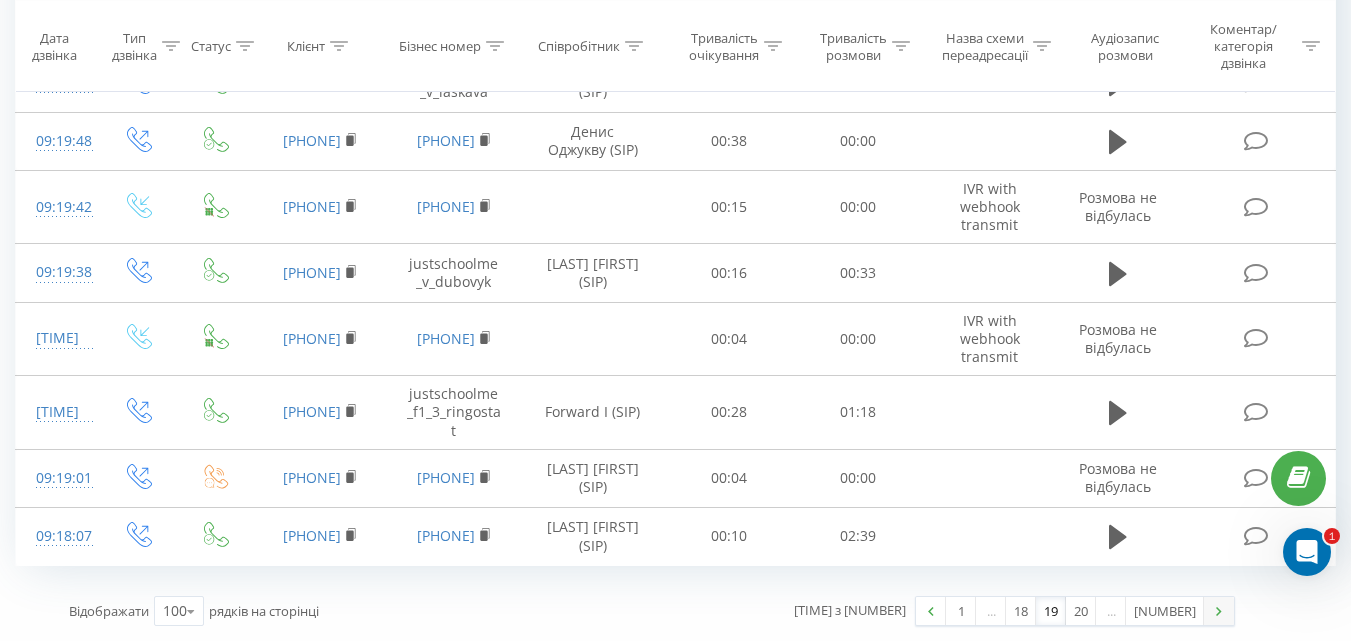 click at bounding box center (1219, 611) 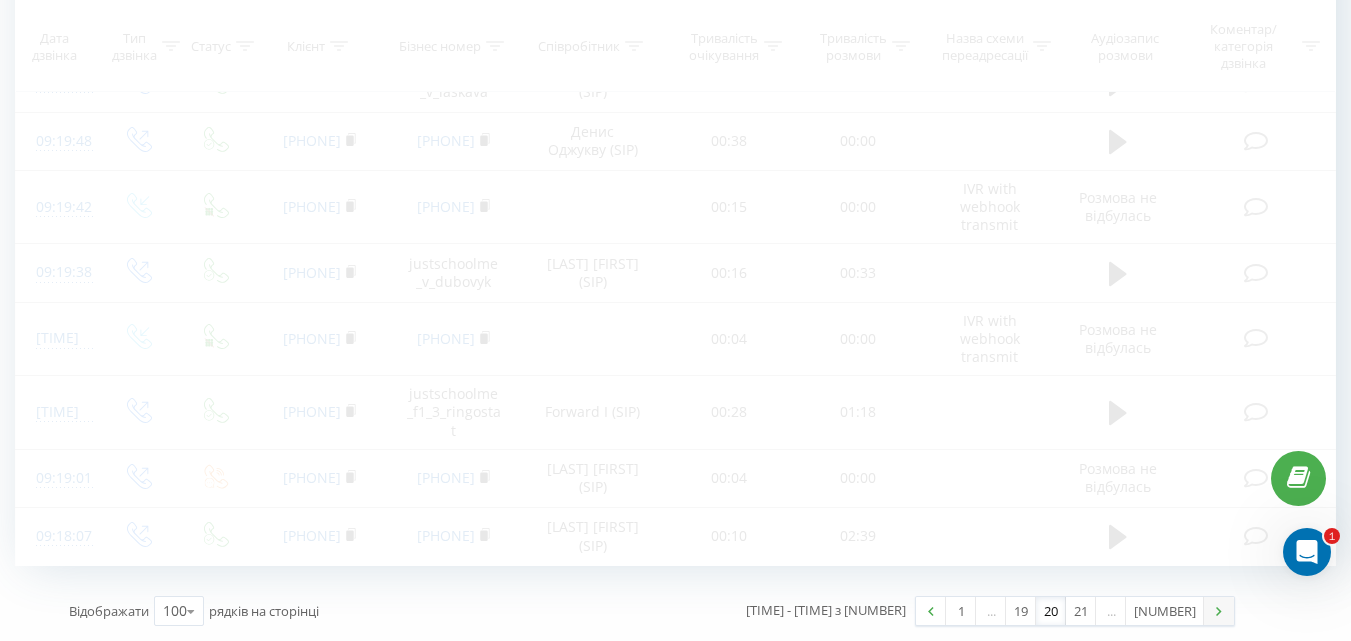 scroll, scrollTop: 132, scrollLeft: 0, axis: vertical 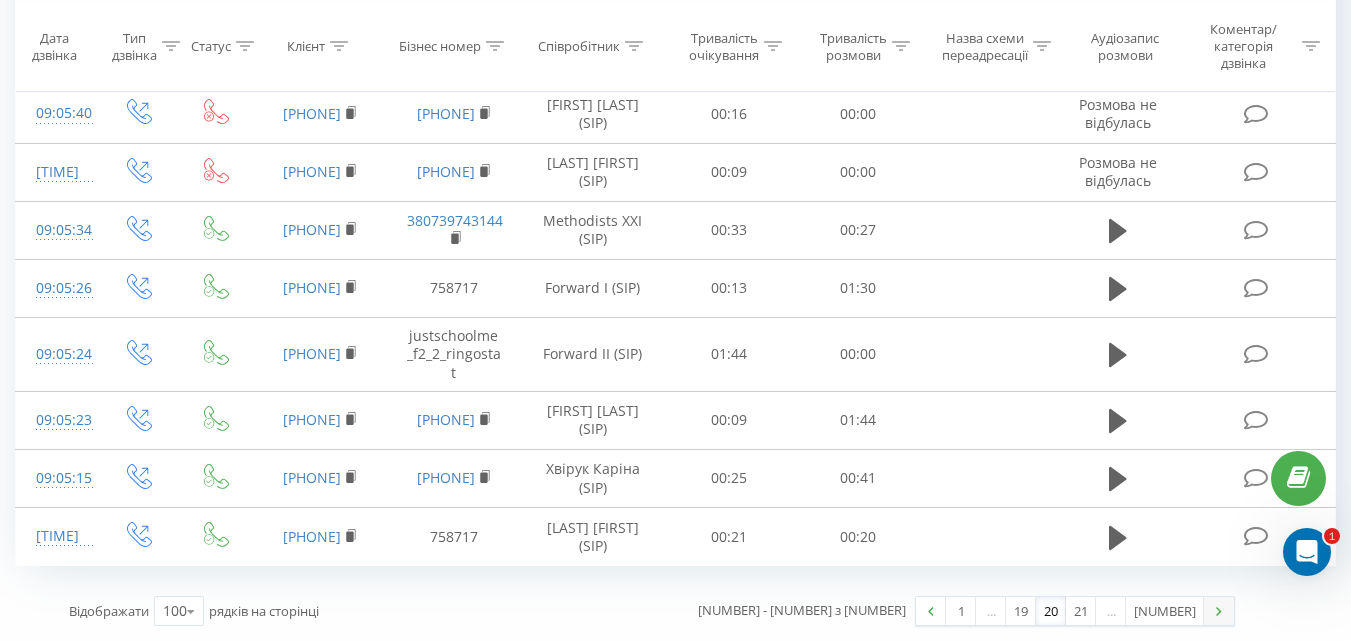 click at bounding box center [1219, 611] 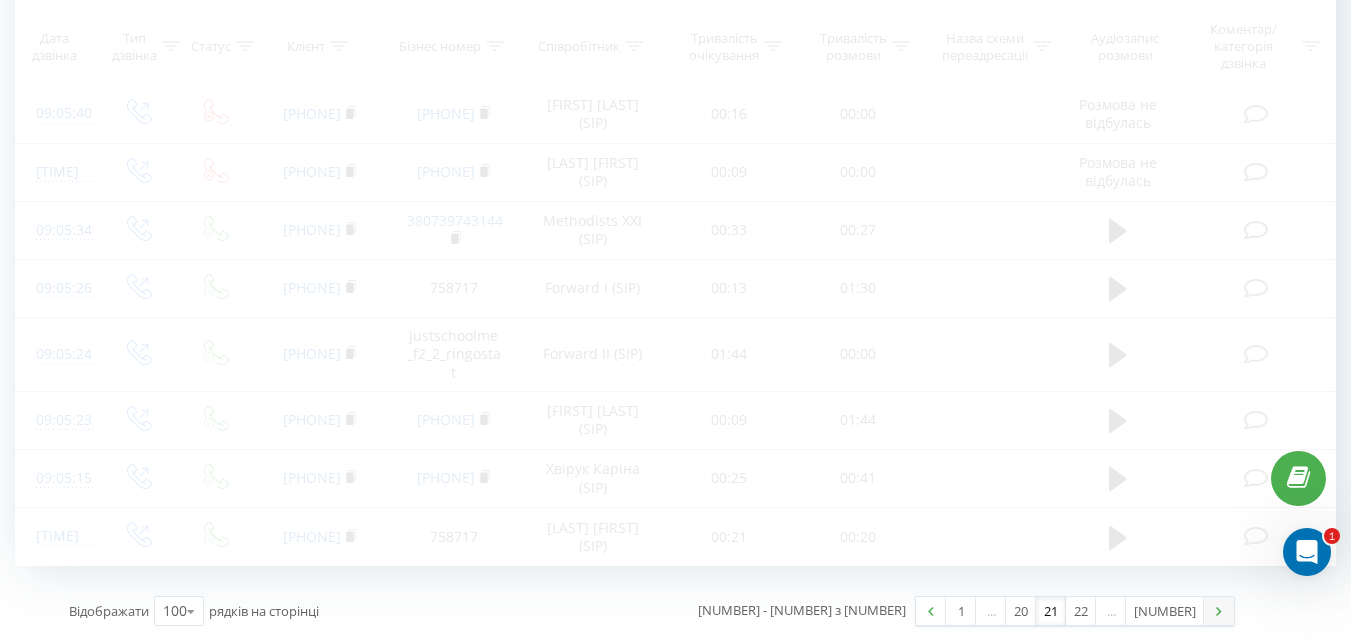 scroll, scrollTop: 132, scrollLeft: 0, axis: vertical 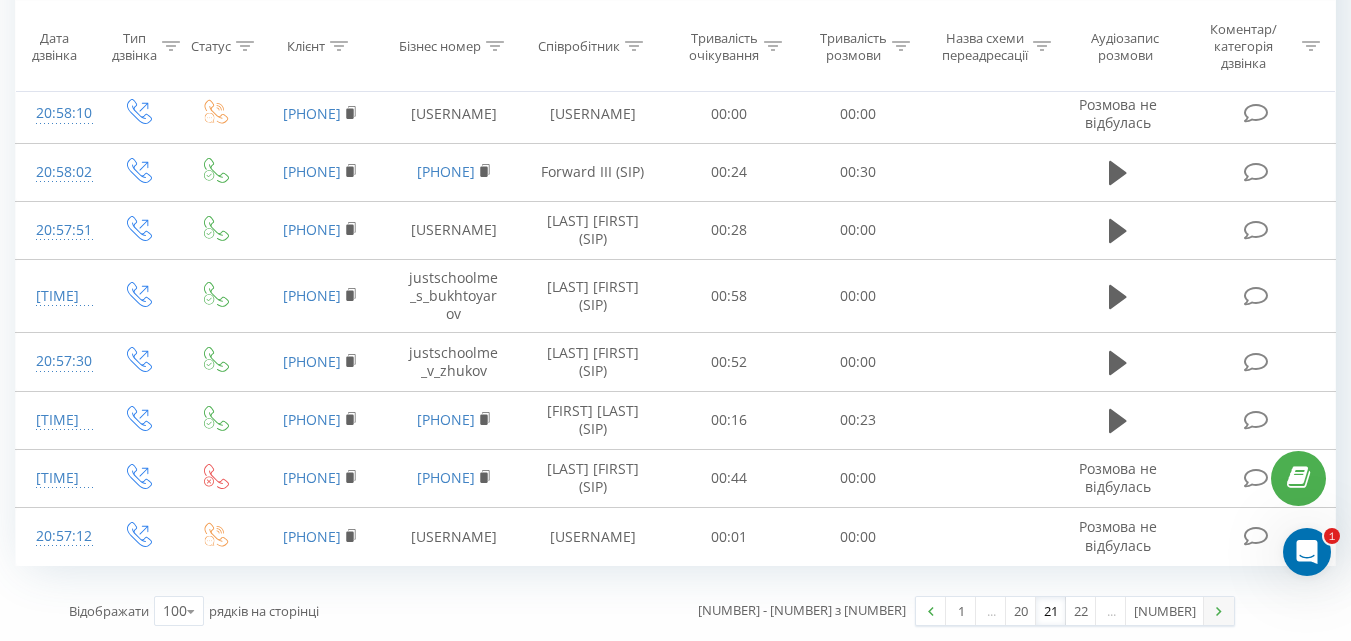 click at bounding box center [1219, 611] 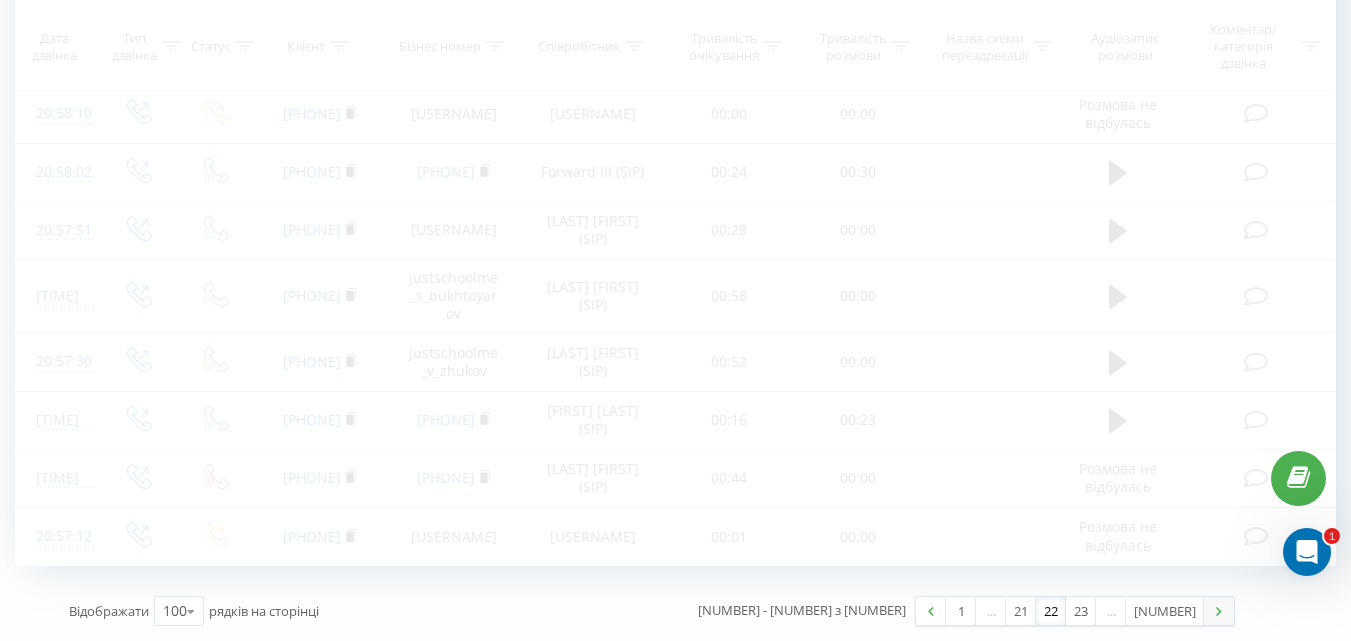 scroll, scrollTop: 132, scrollLeft: 0, axis: vertical 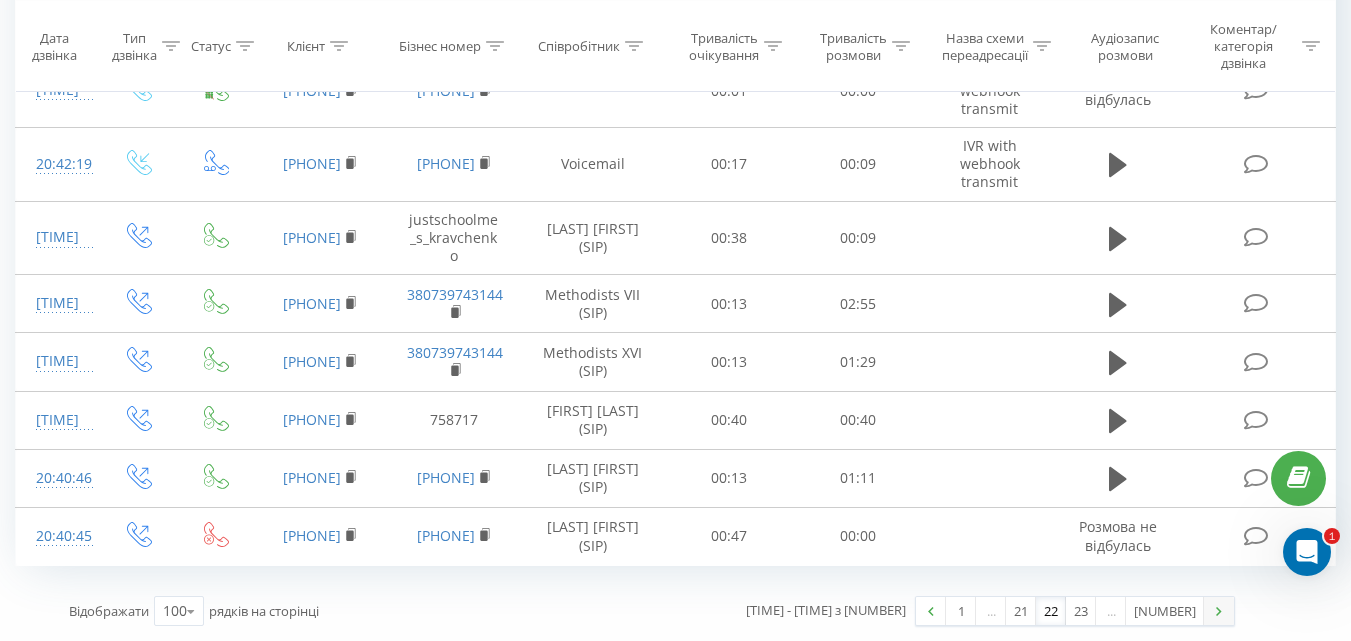 click at bounding box center (1219, 611) 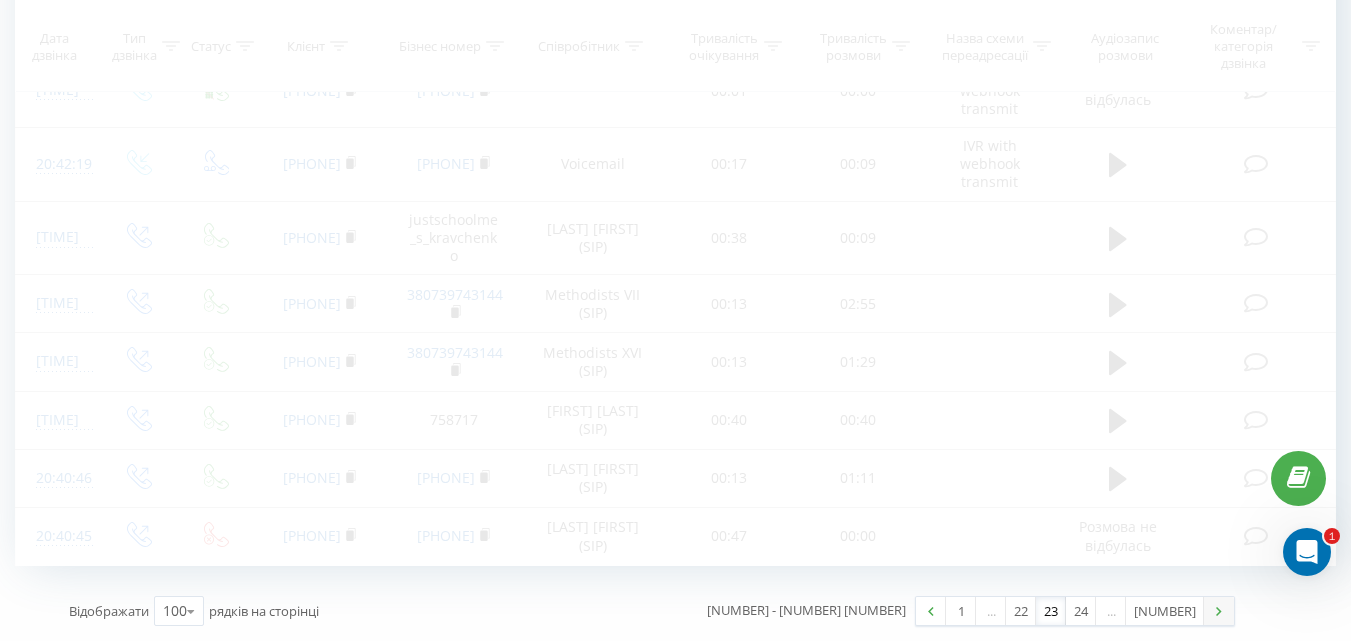 scroll, scrollTop: 132, scrollLeft: 0, axis: vertical 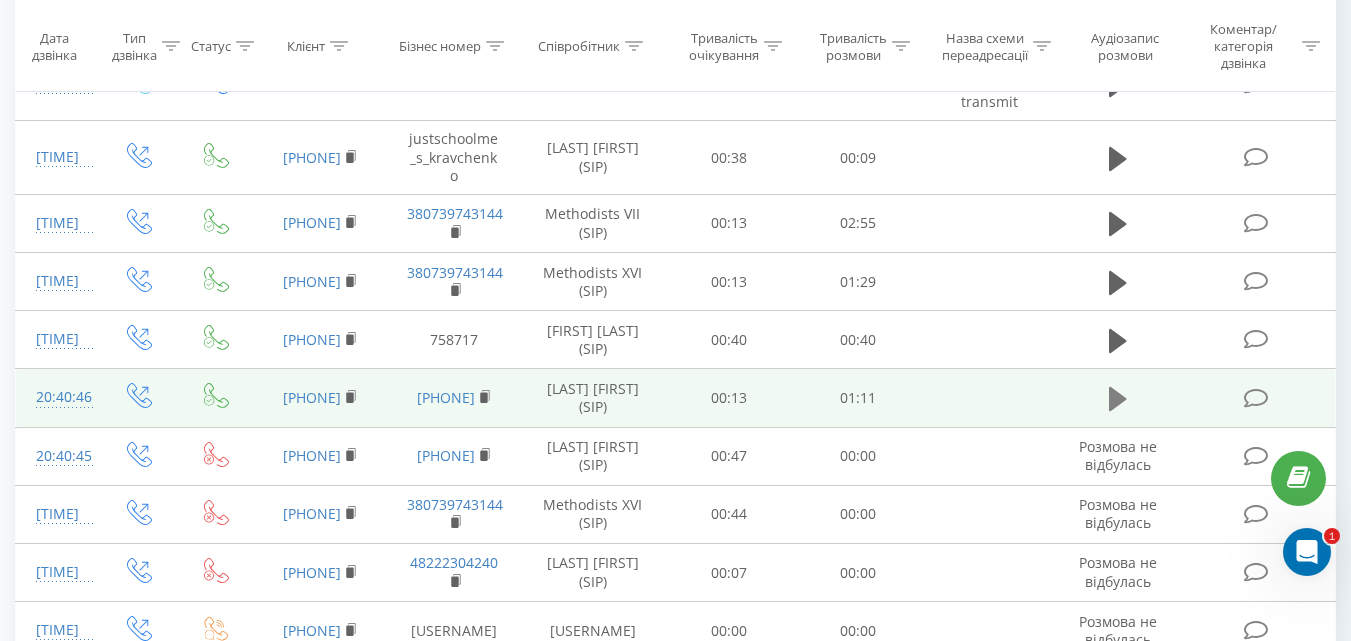 click 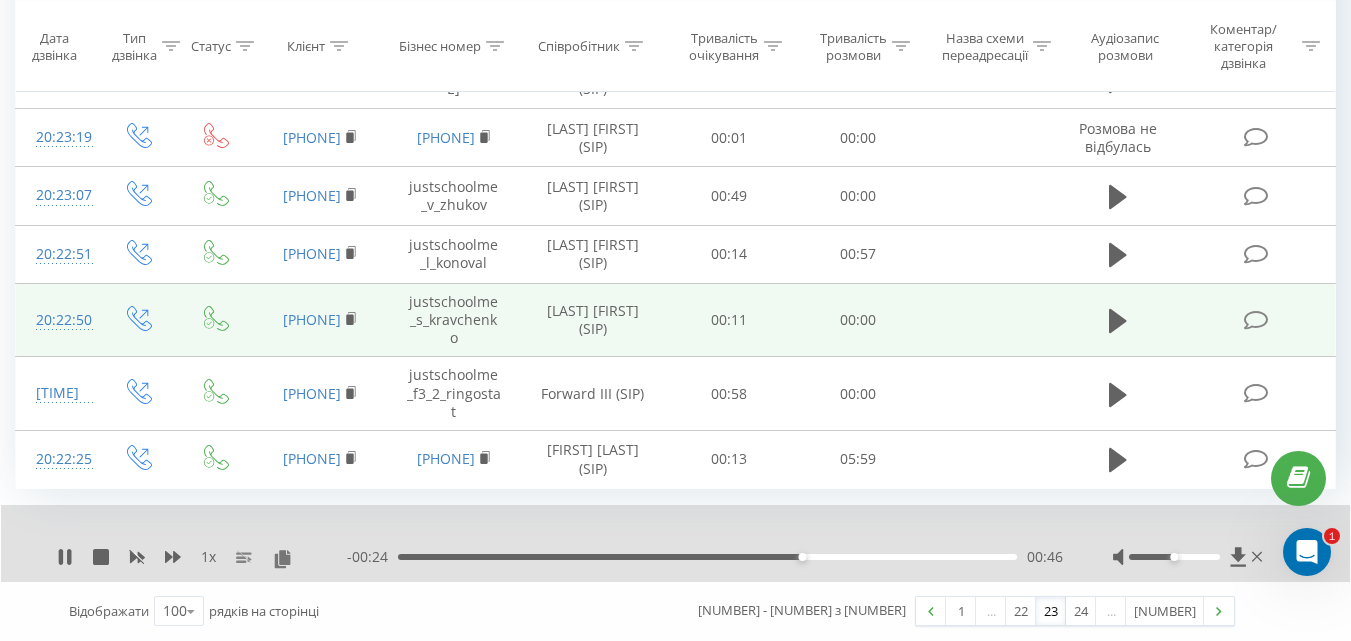 scroll, scrollTop: 6184, scrollLeft: 0, axis: vertical 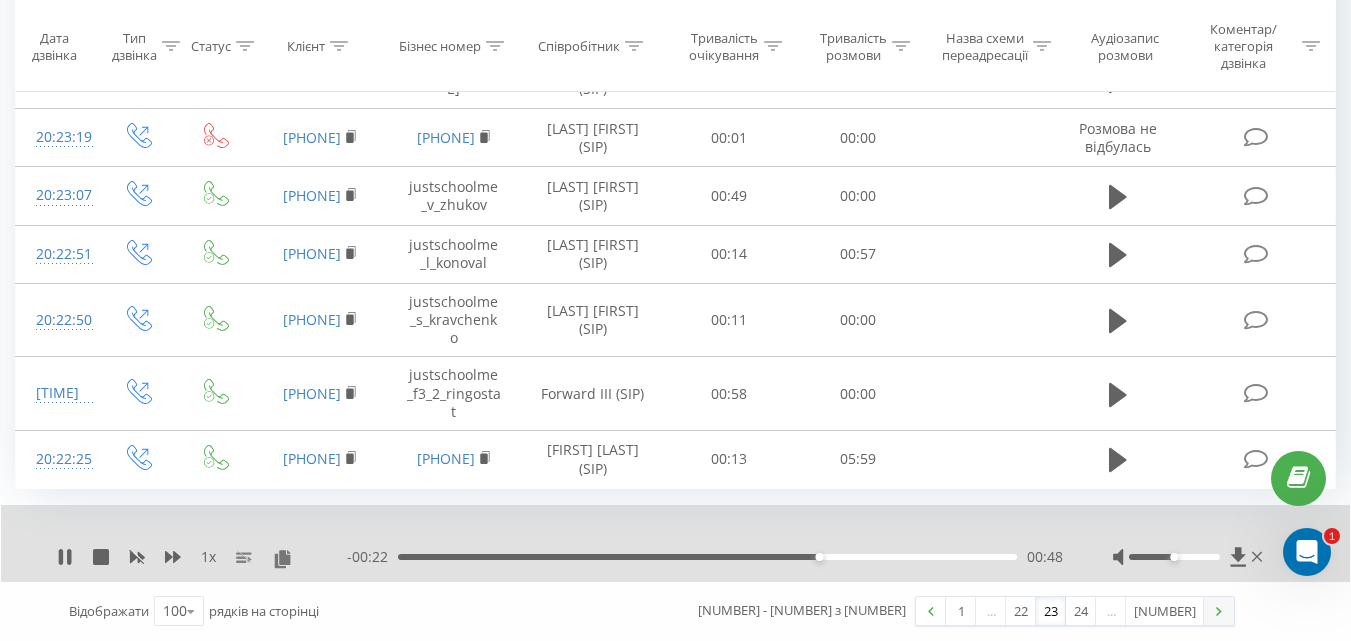 click at bounding box center (1219, 611) 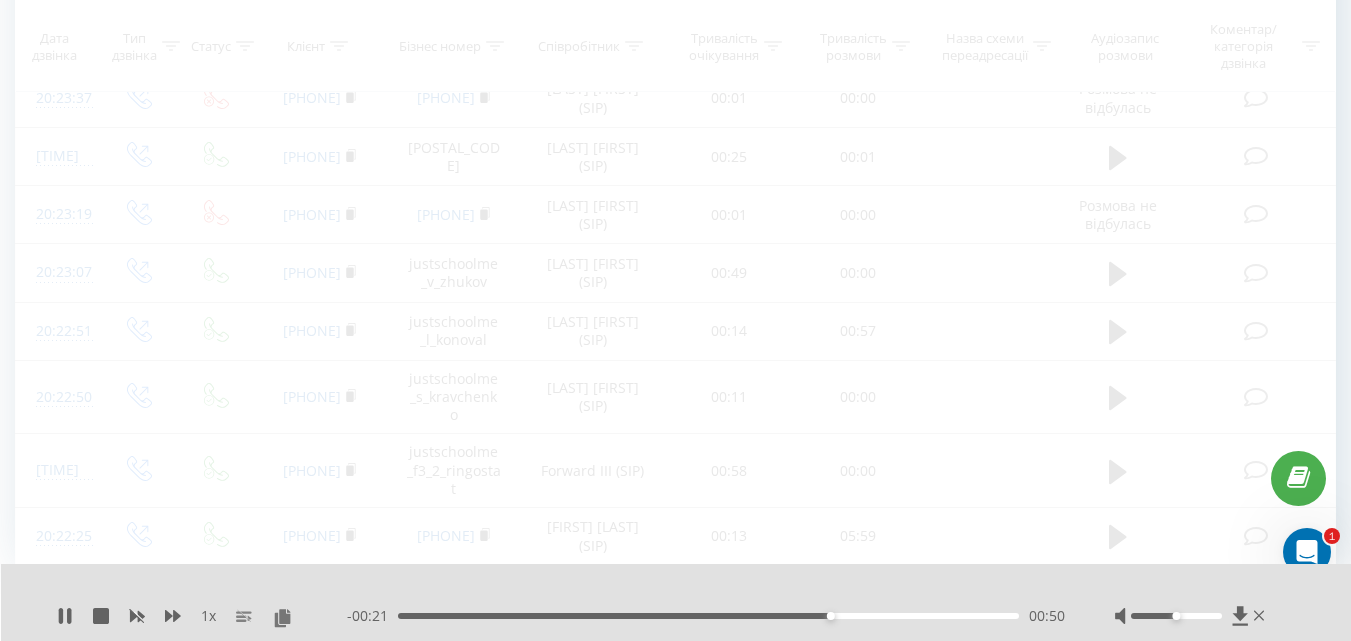 scroll, scrollTop: 132, scrollLeft: 0, axis: vertical 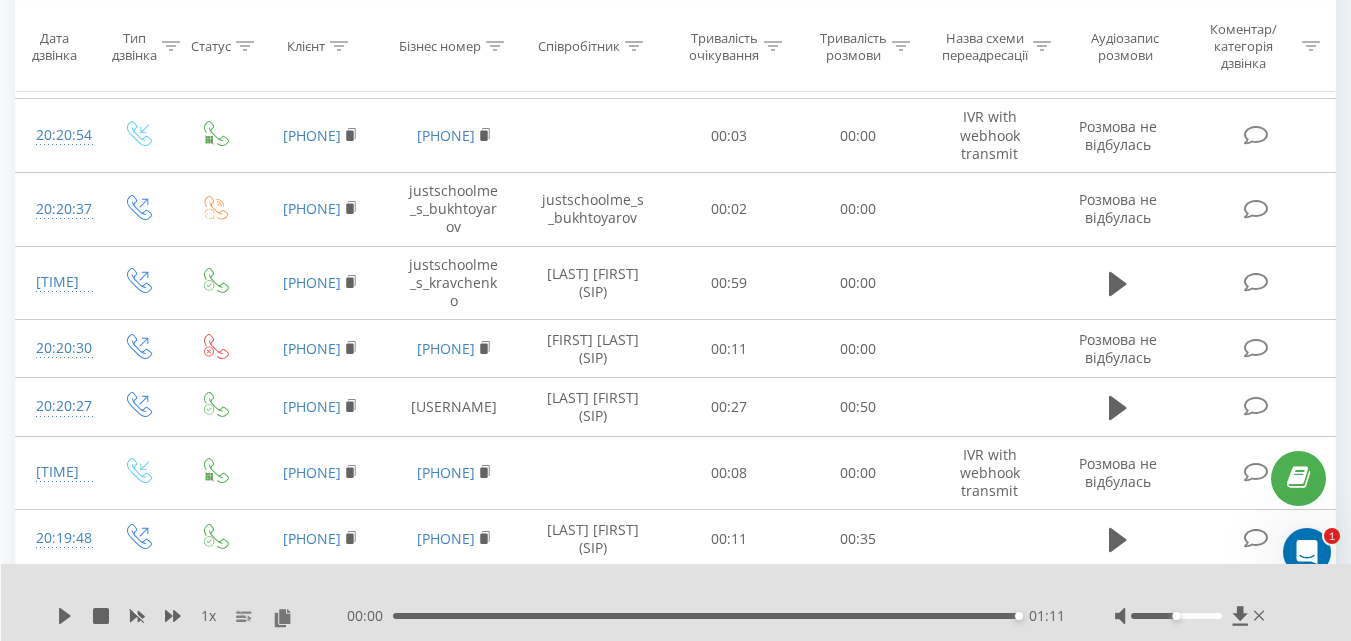 click at bounding box center [1192, 616] 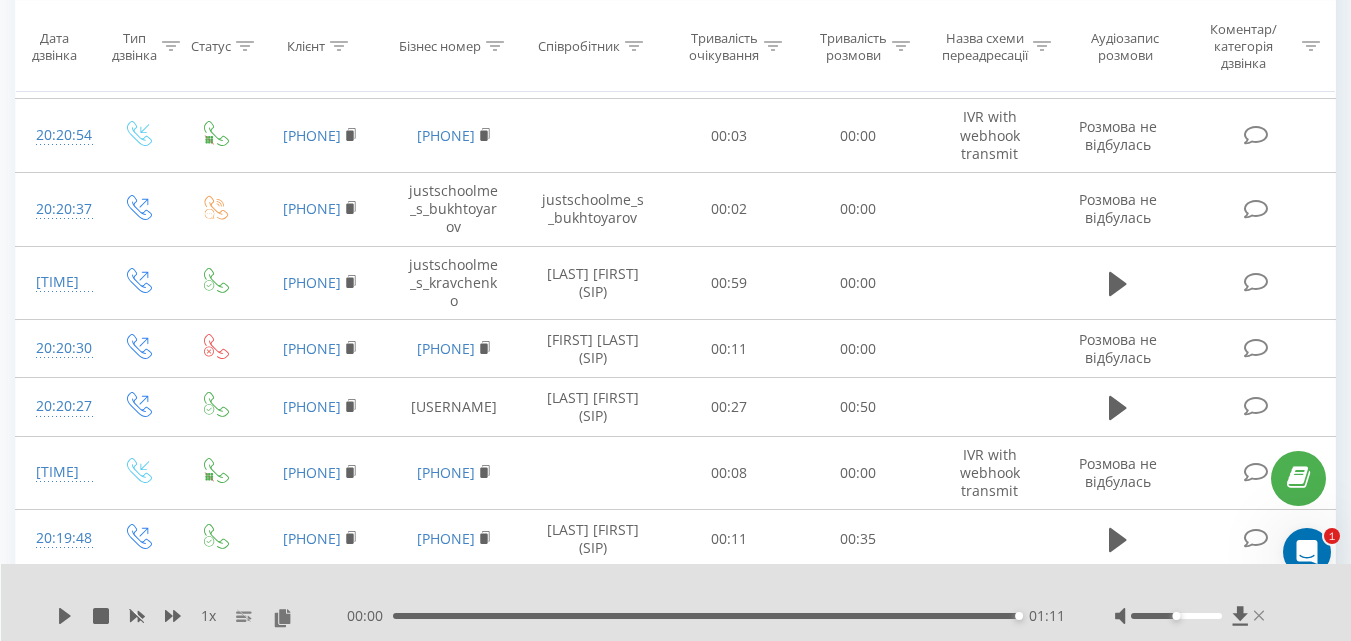 click 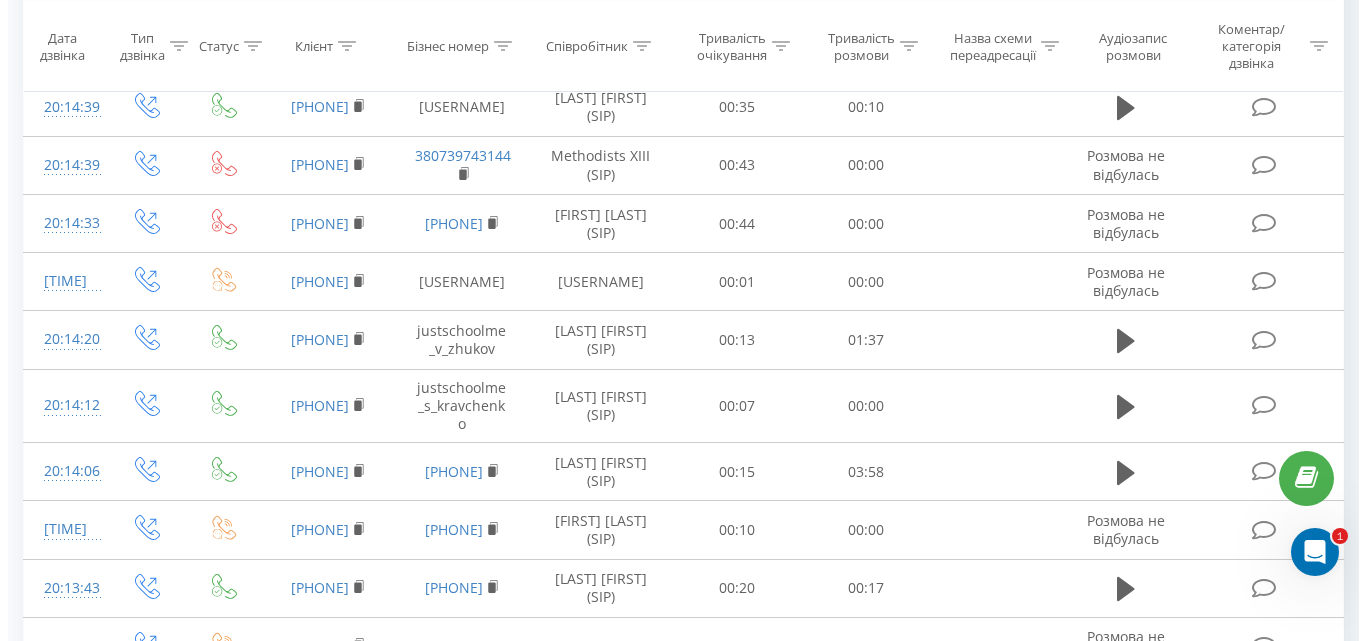 scroll, scrollTop: 4032, scrollLeft: 0, axis: vertical 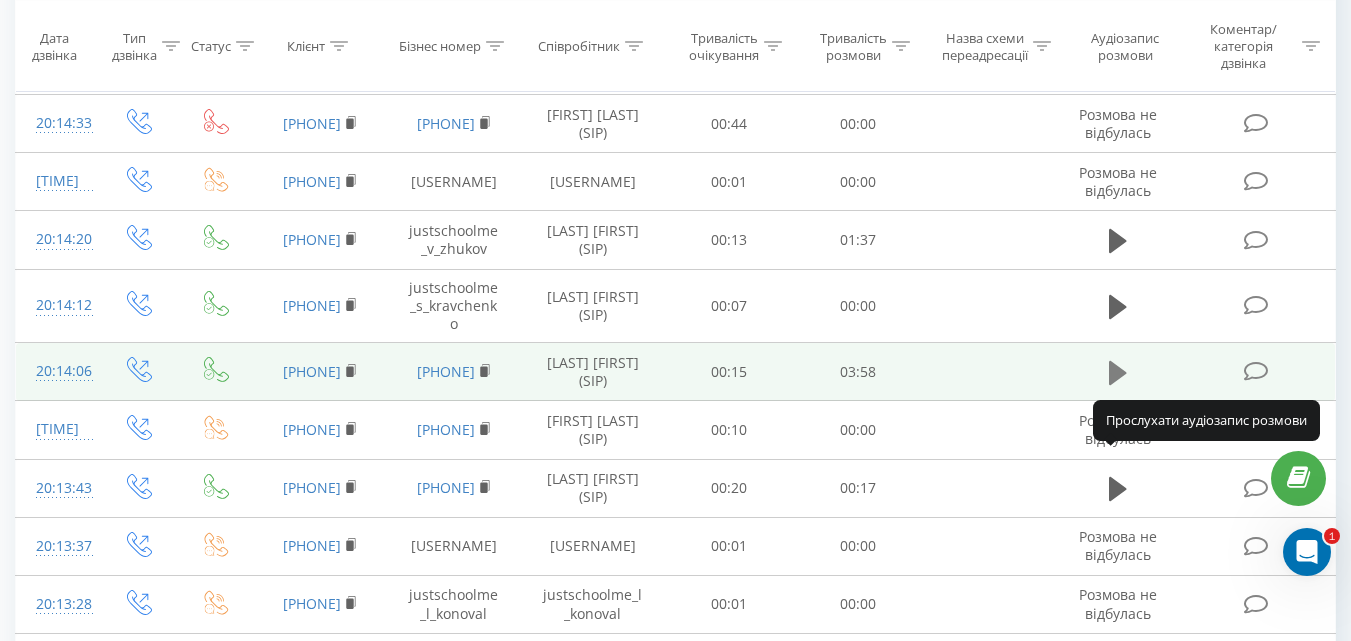 click 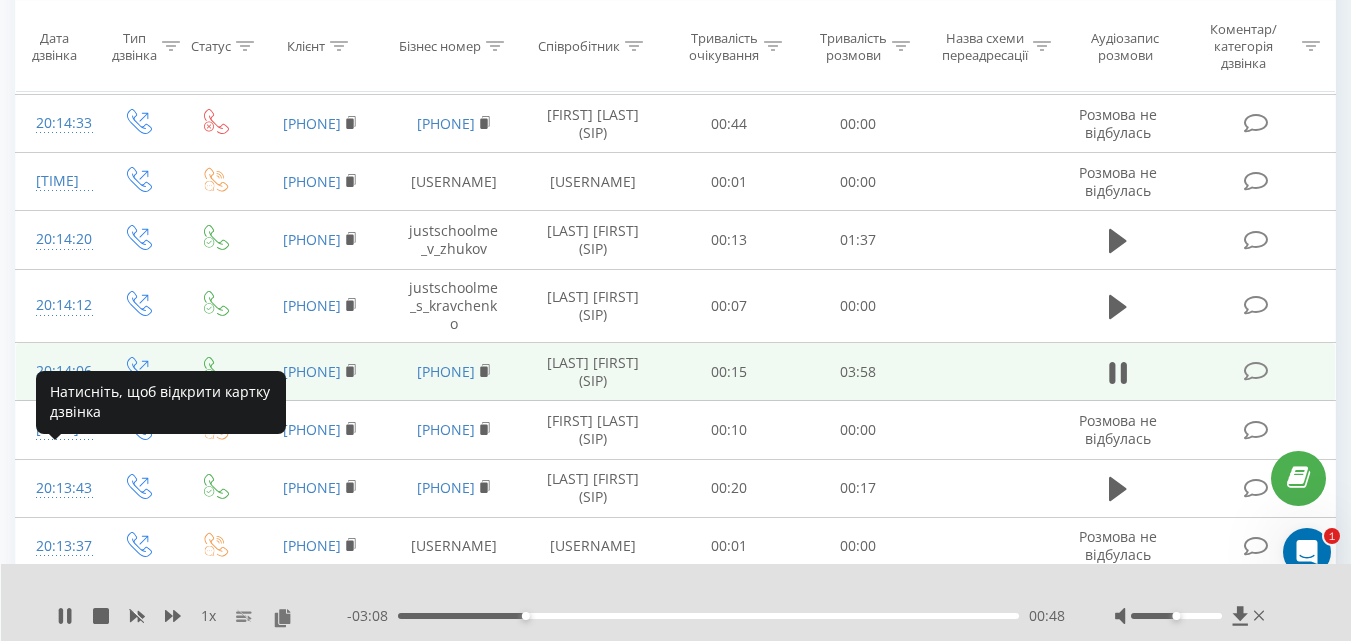 click on "20:14:06" at bounding box center (57, 371) 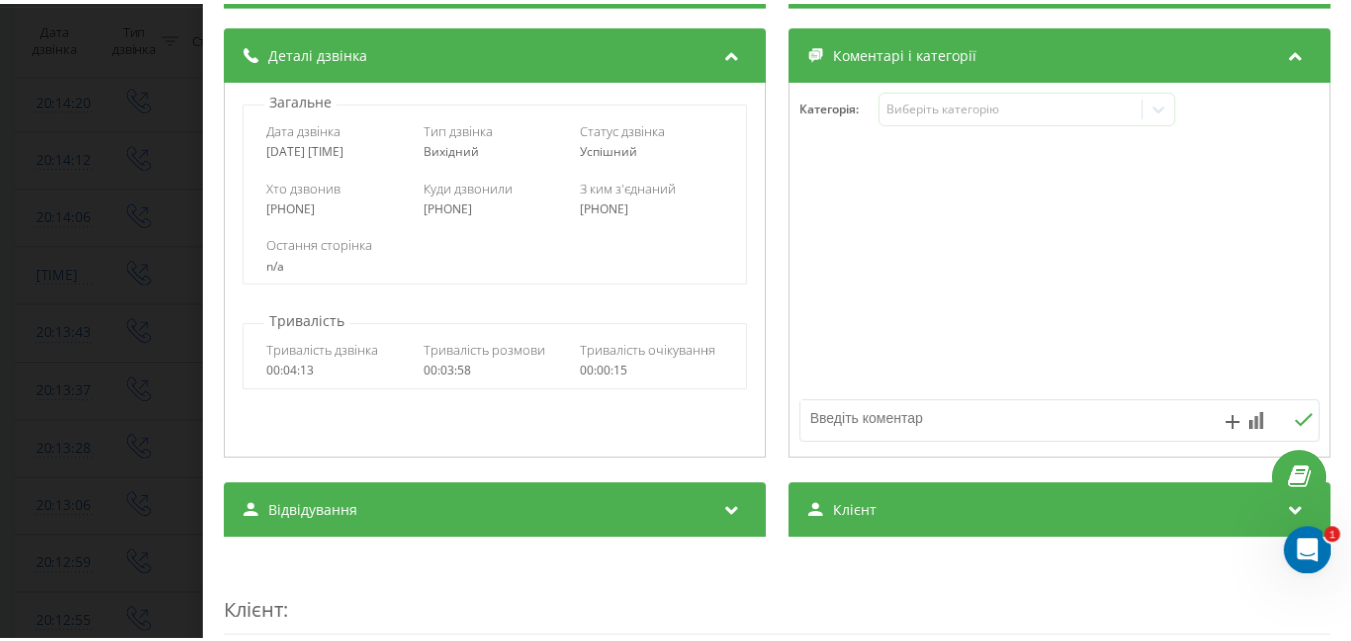 scroll, scrollTop: 0, scrollLeft: 0, axis: both 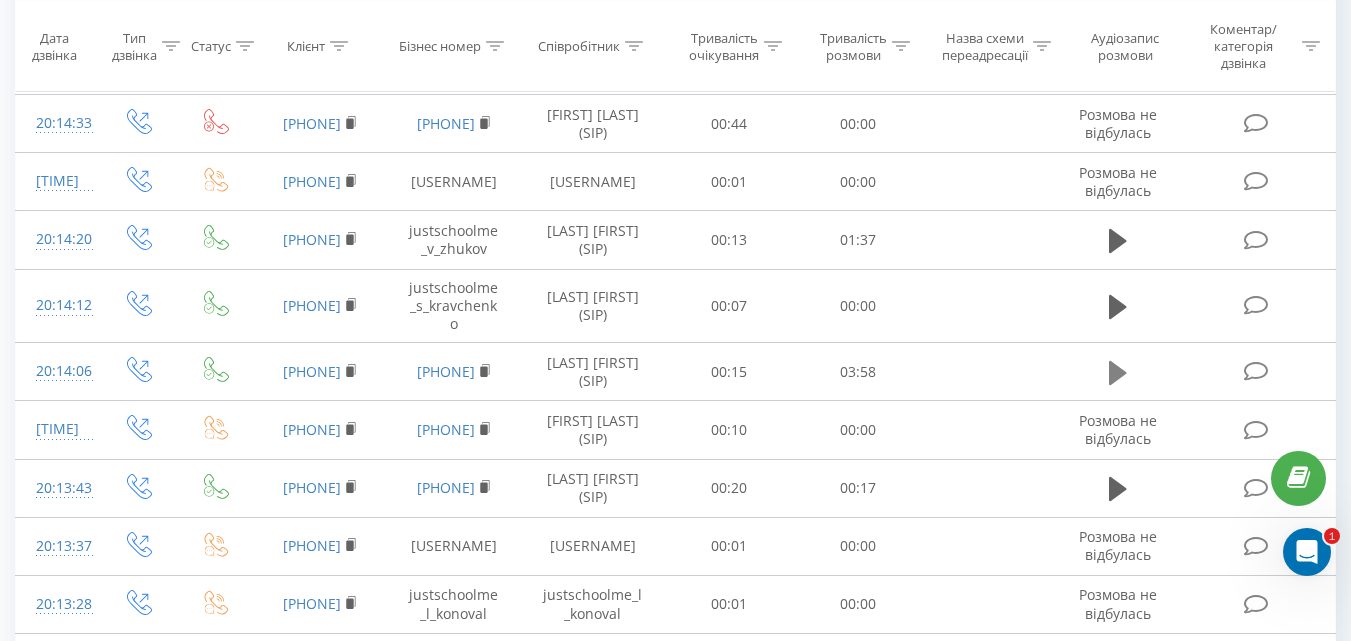 click 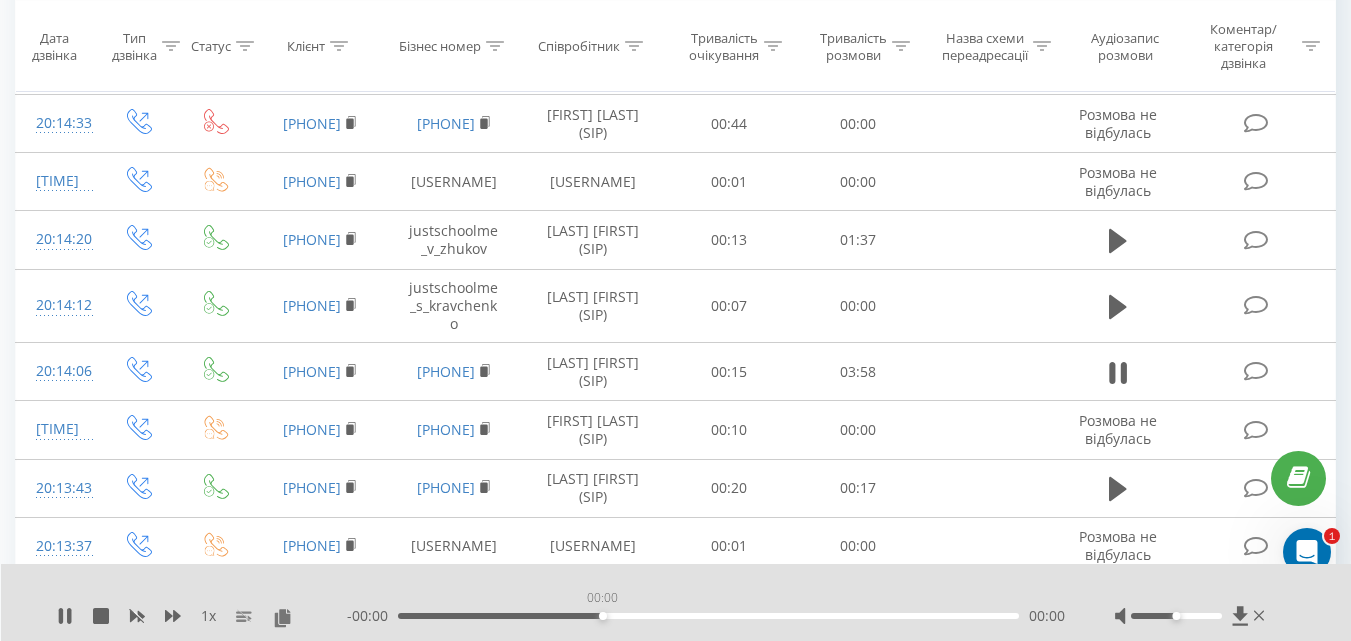 click on "00:00" at bounding box center [708, 616] 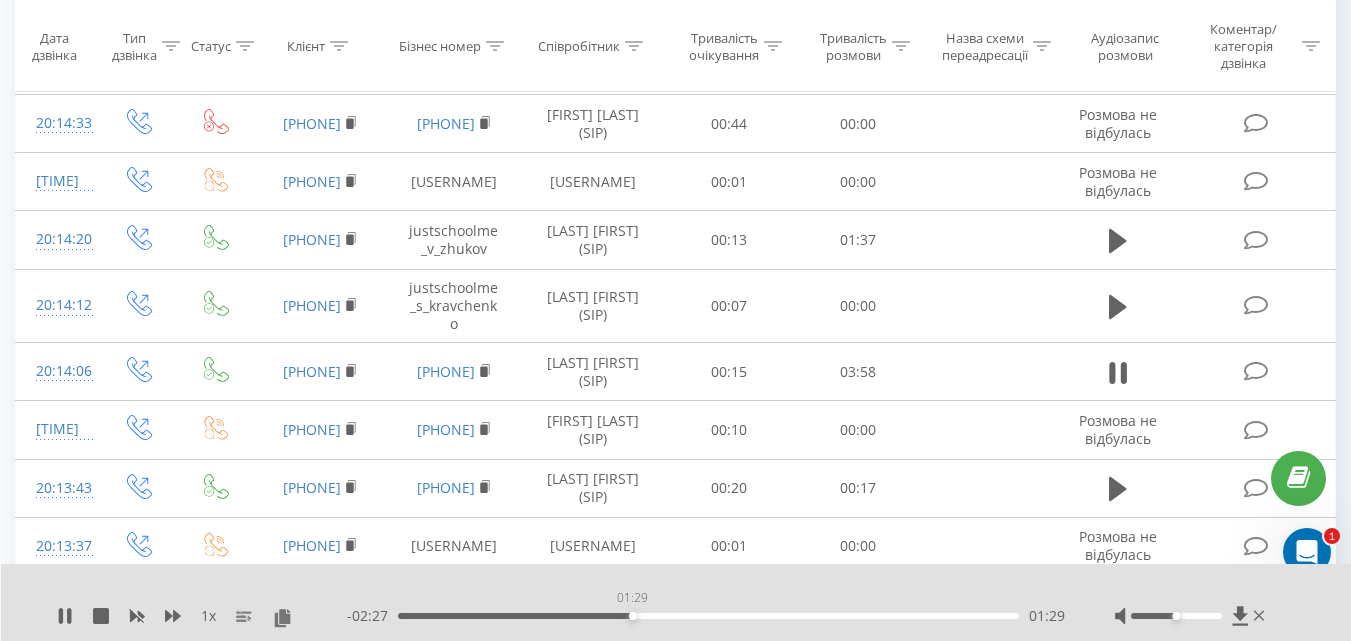 click on "01:29" at bounding box center [708, 616] 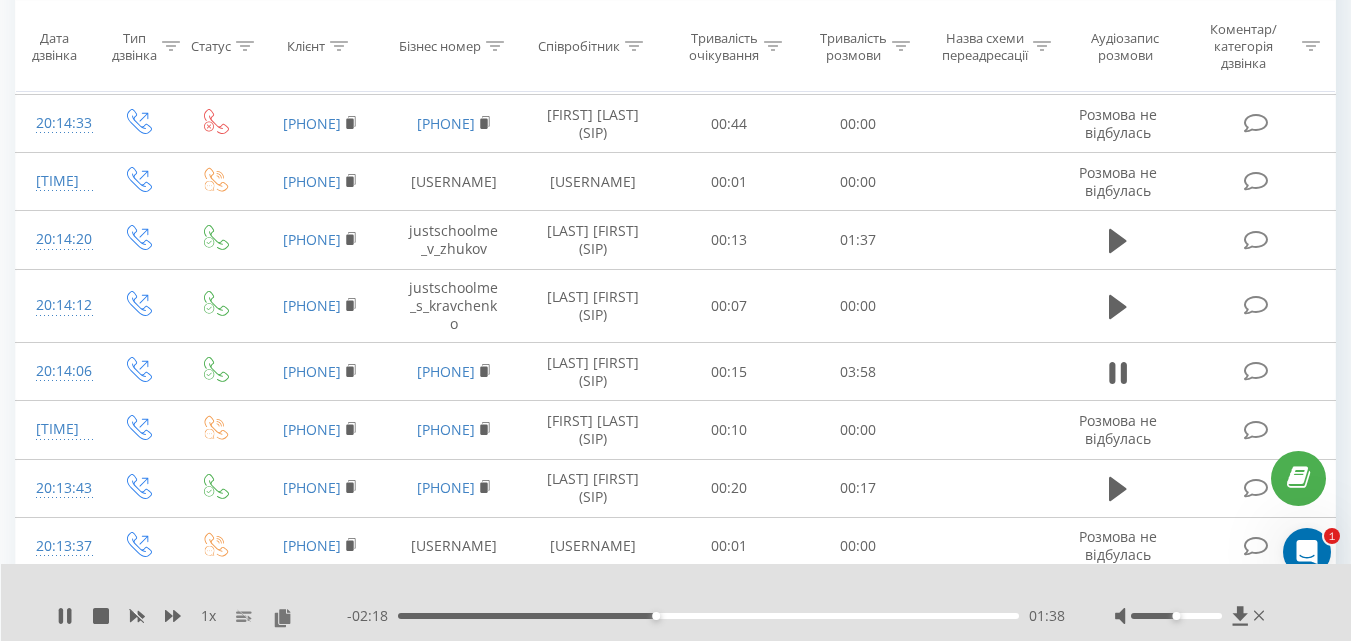 click on "01:38" at bounding box center [708, 616] 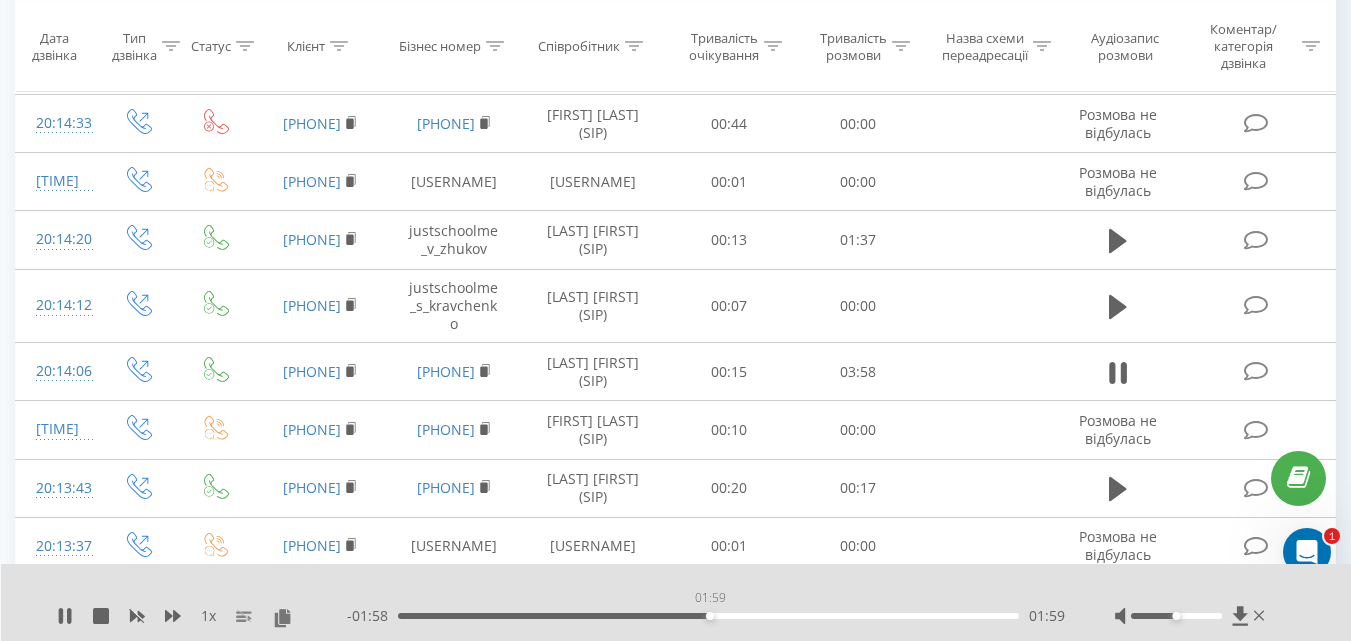 click on "01:59" at bounding box center (708, 616) 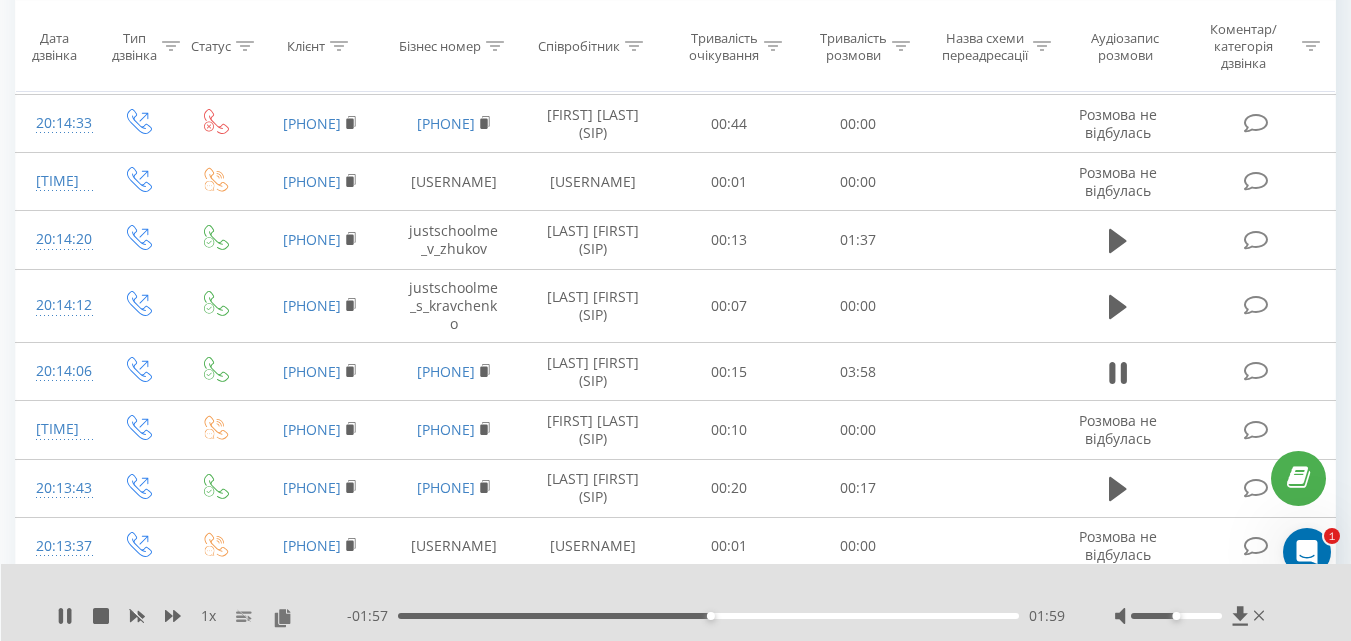 click on "- 01:57 01:59   01:59" at bounding box center [706, 616] 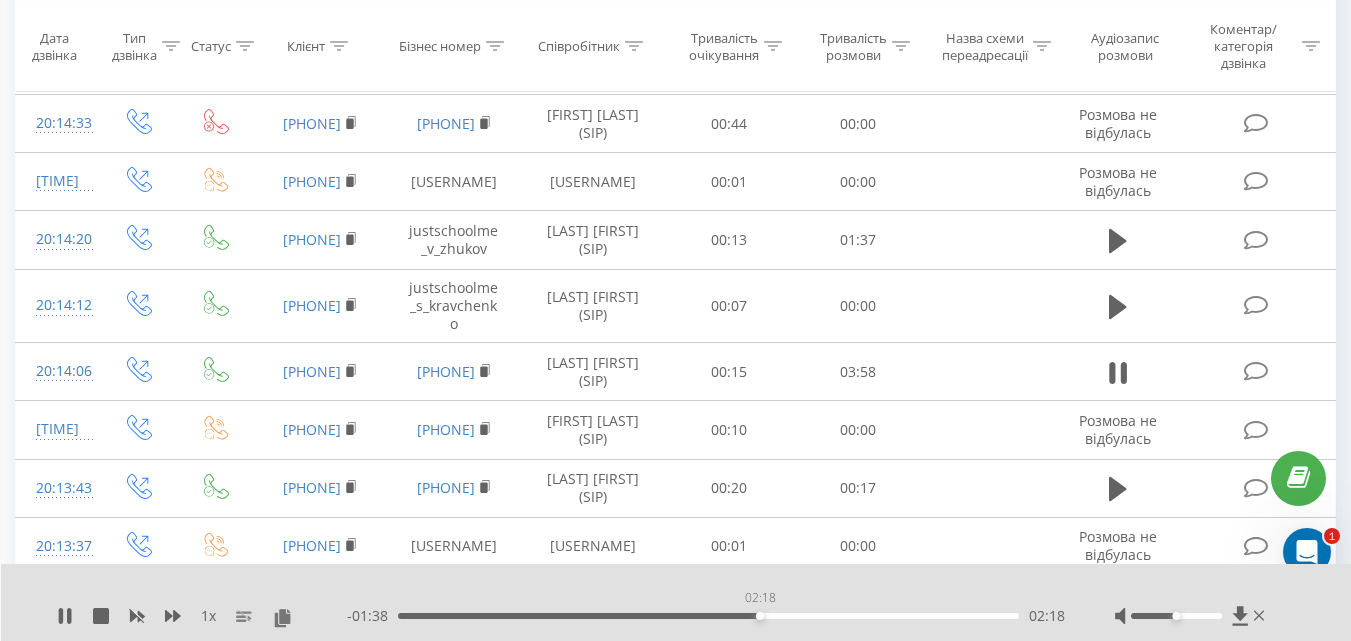 click on "02:18" at bounding box center [708, 616] 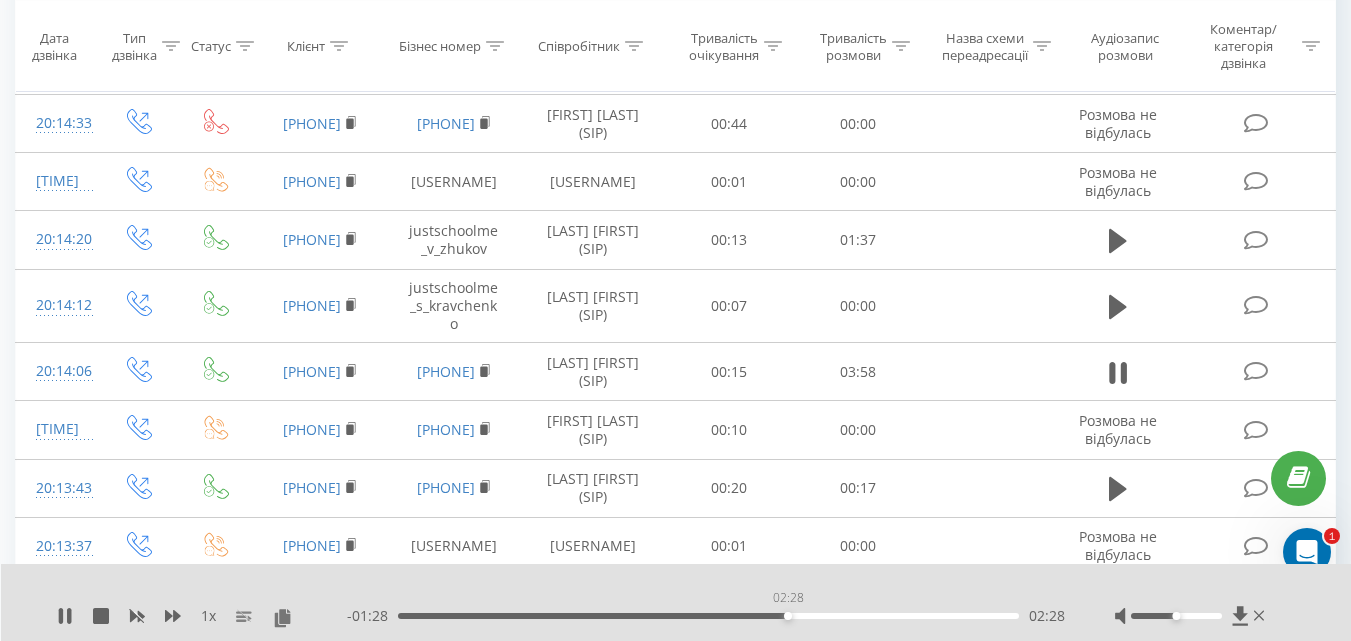 click on "02:28" at bounding box center [708, 616] 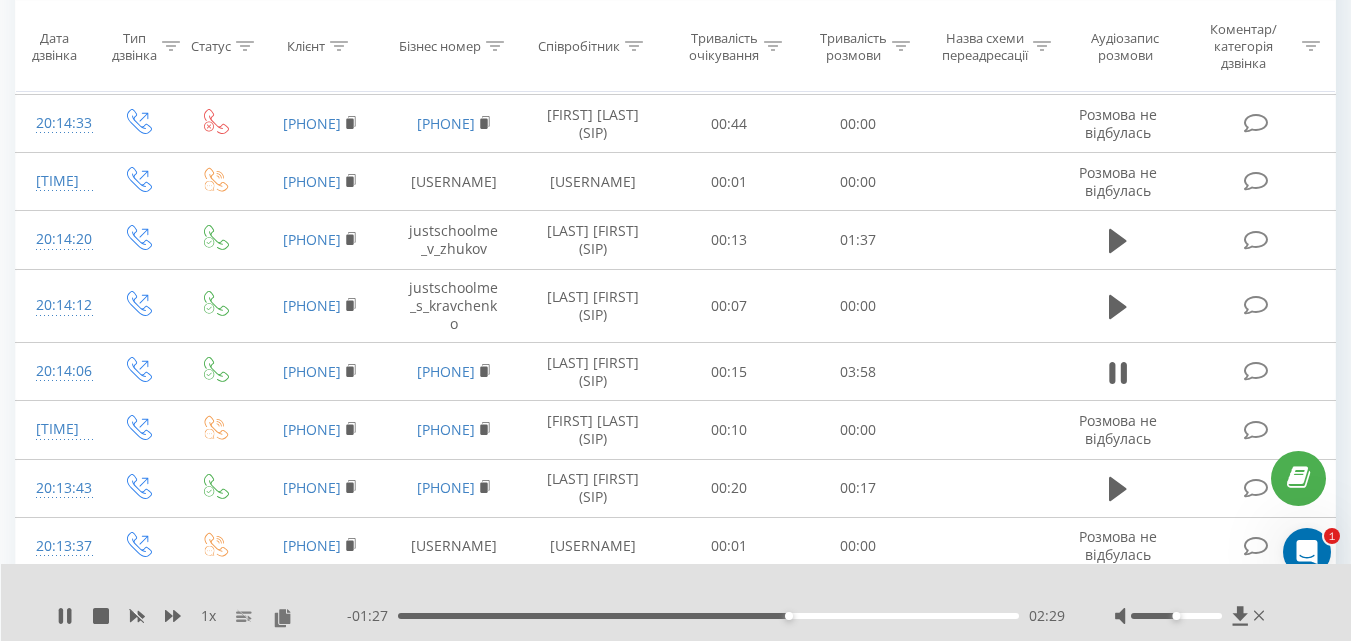 click on "02:29" at bounding box center (708, 616) 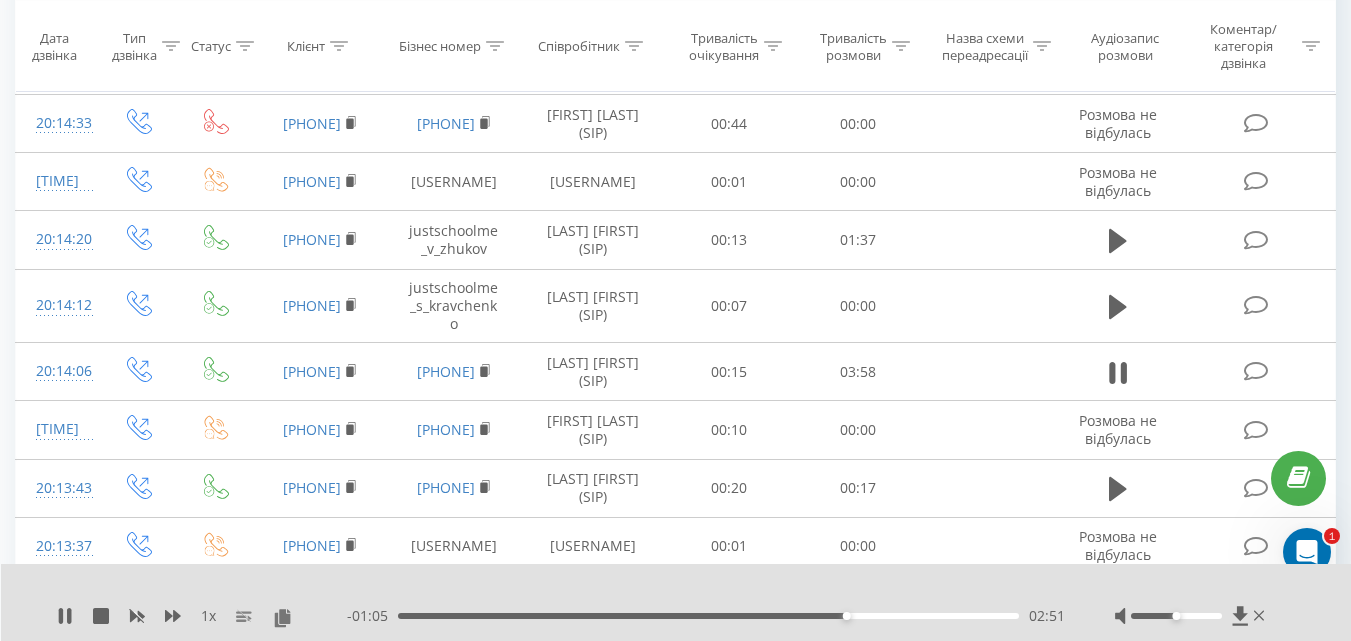 click on "02:51" at bounding box center (708, 616) 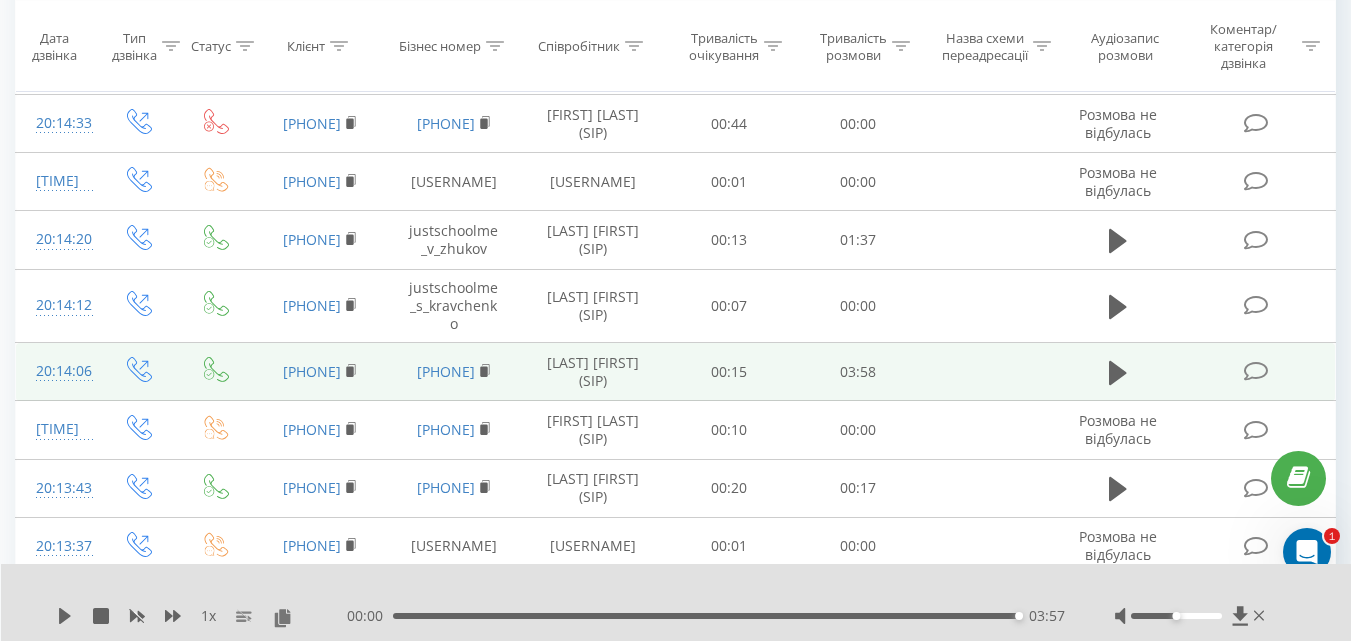 drag, startPoint x: 952, startPoint y: 476, endPoint x: 1000, endPoint y: 453, distance: 53.225933 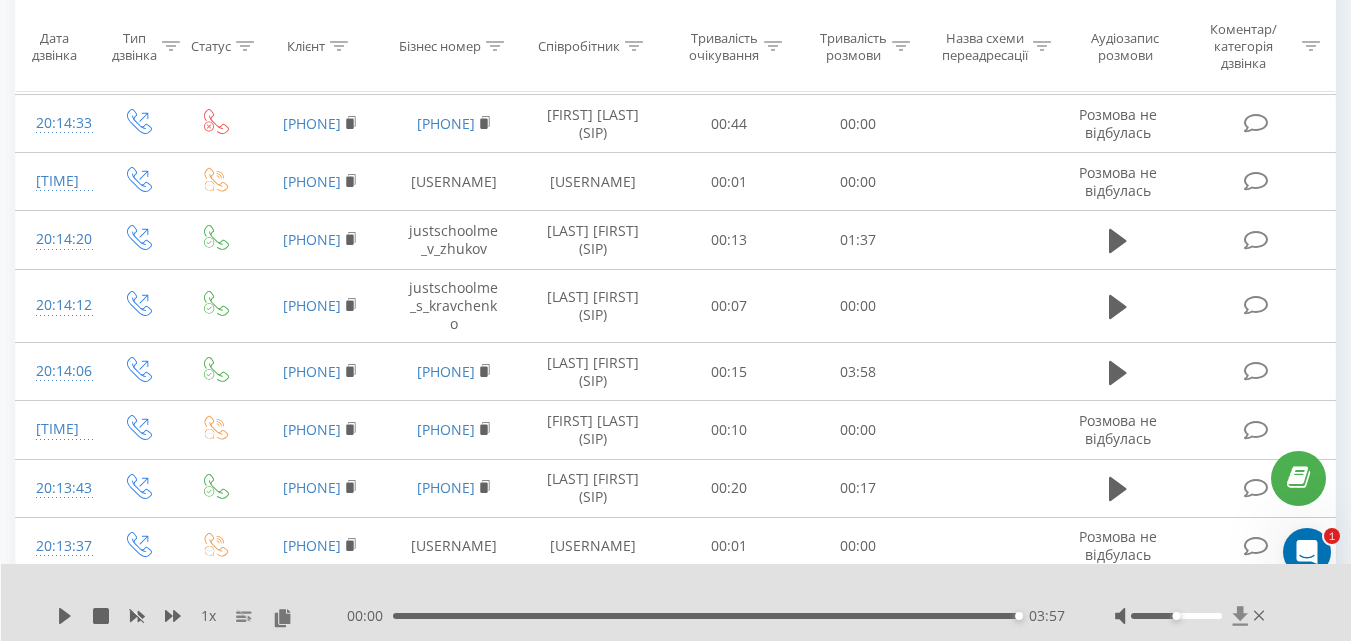 click 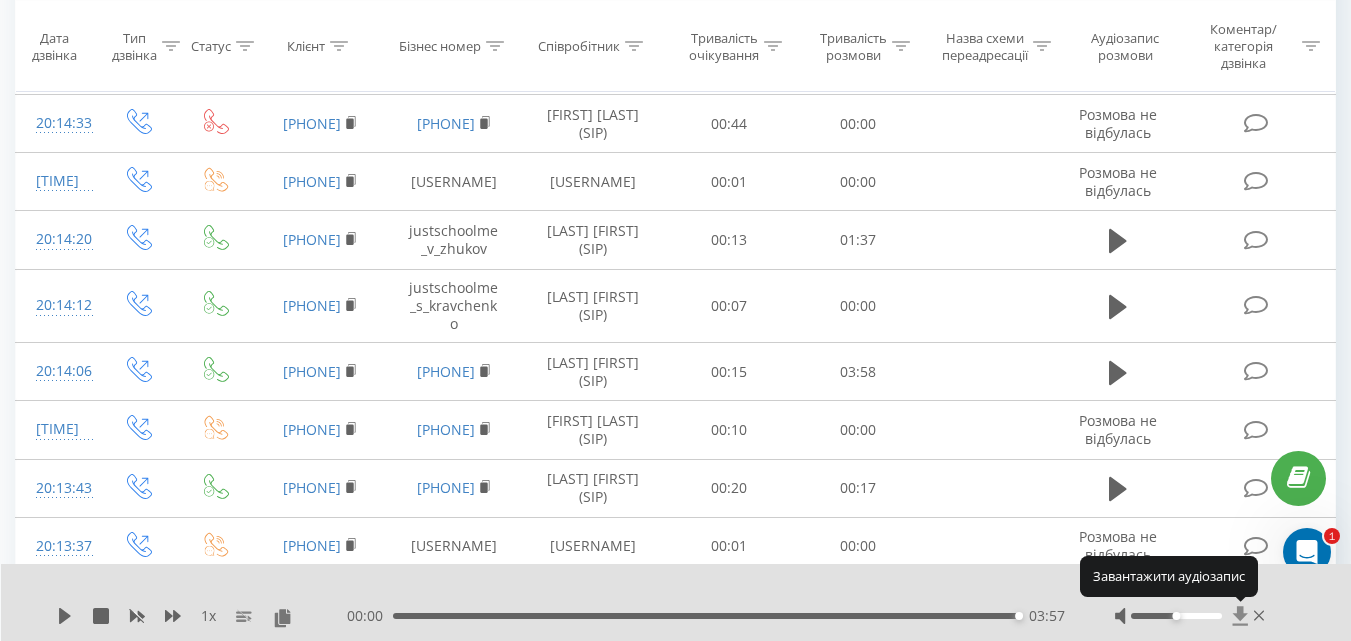 click 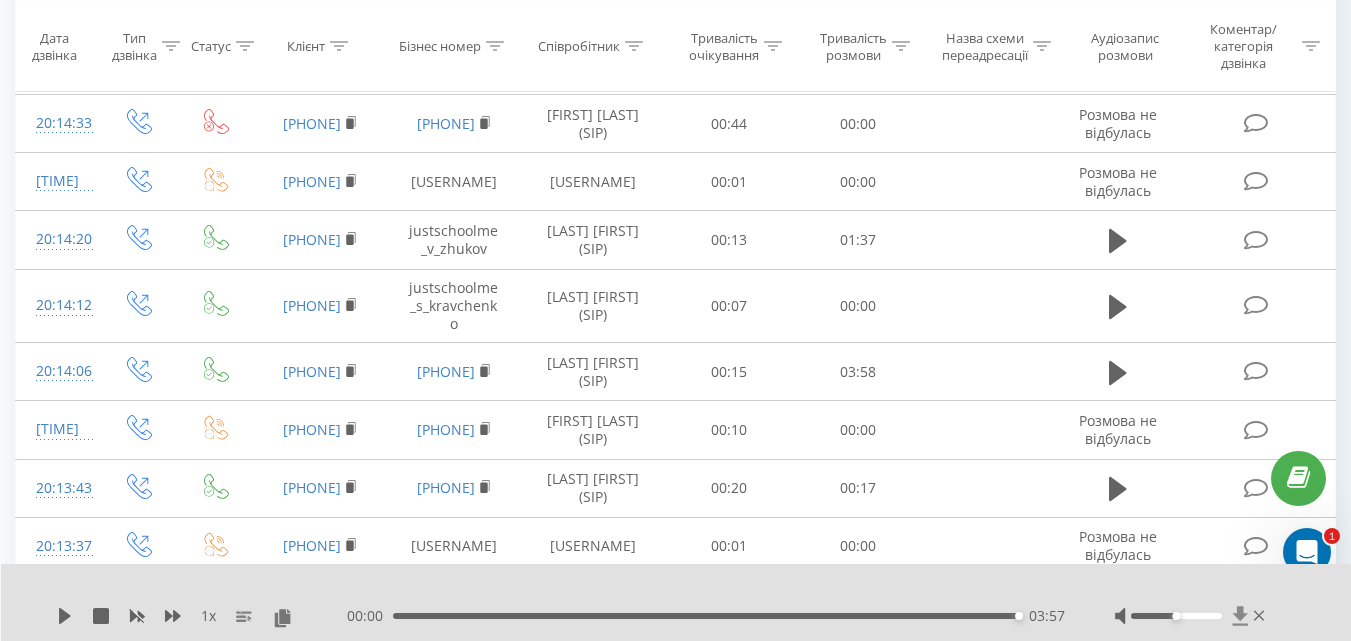 click 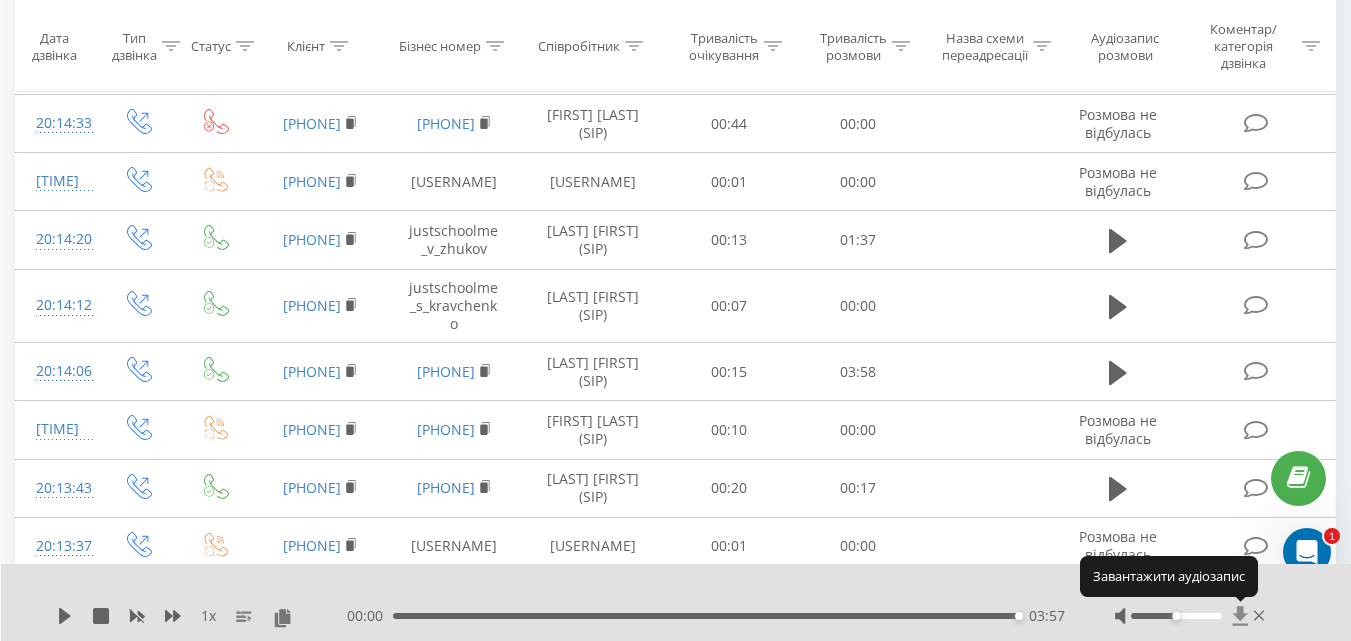 click 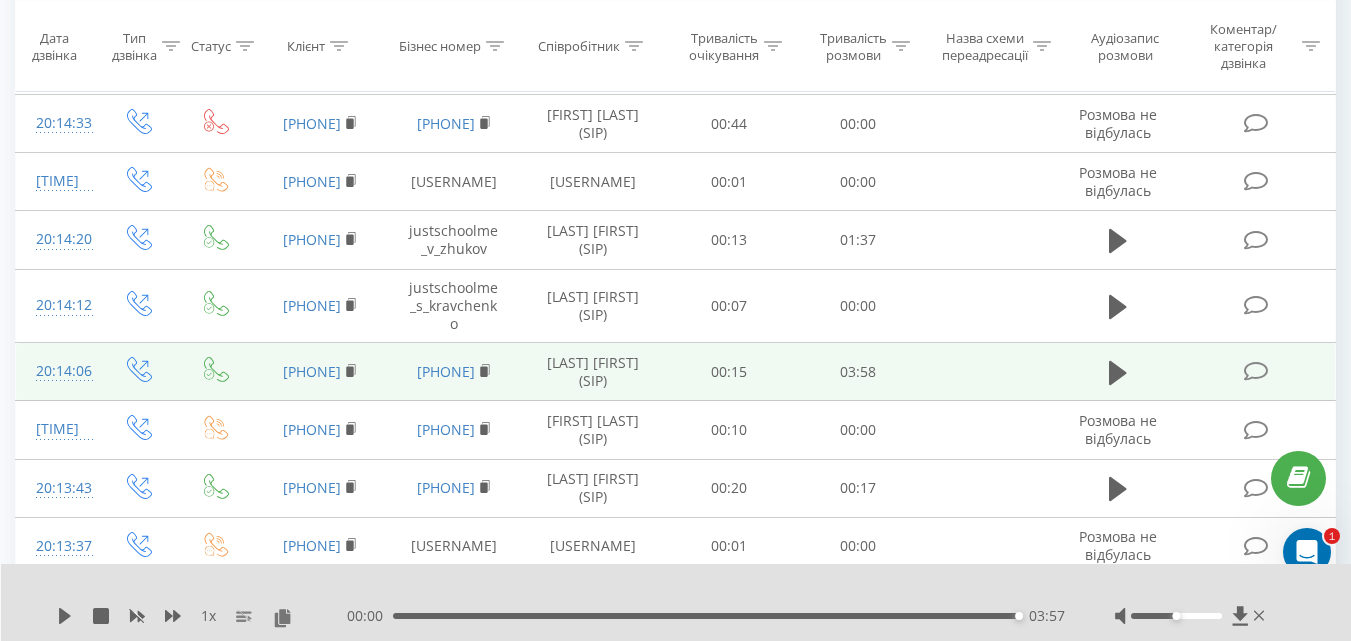 click at bounding box center [990, 372] 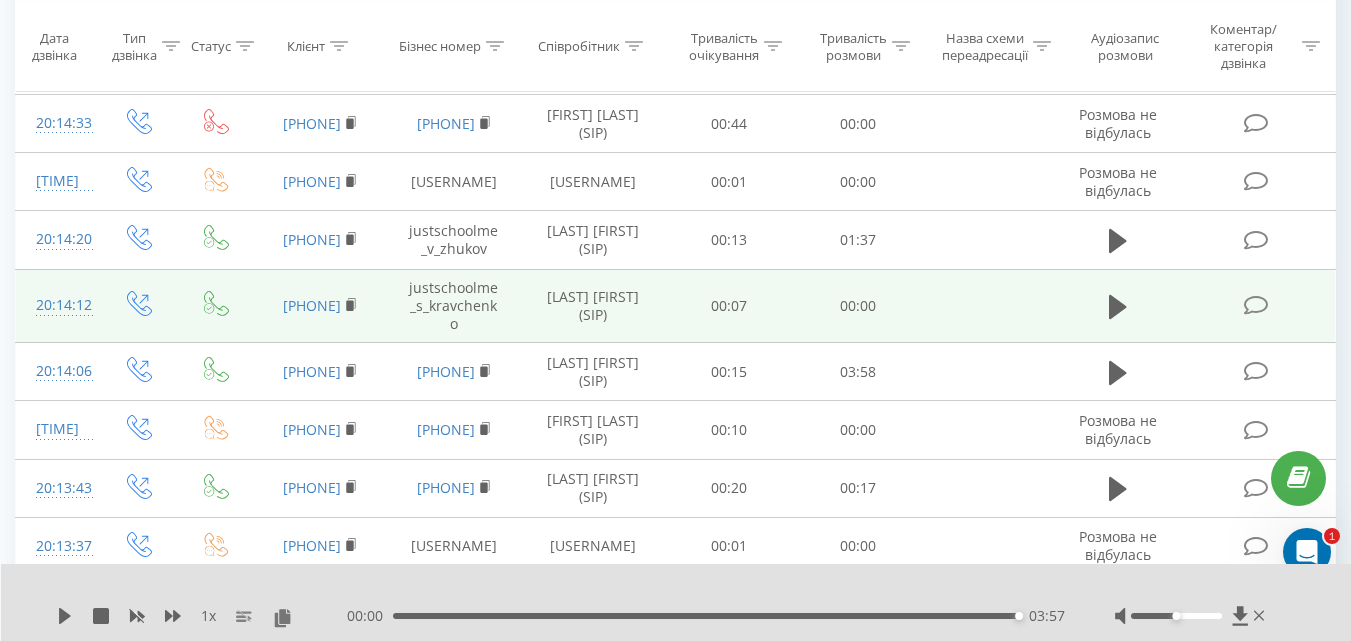 click at bounding box center (990, 306) 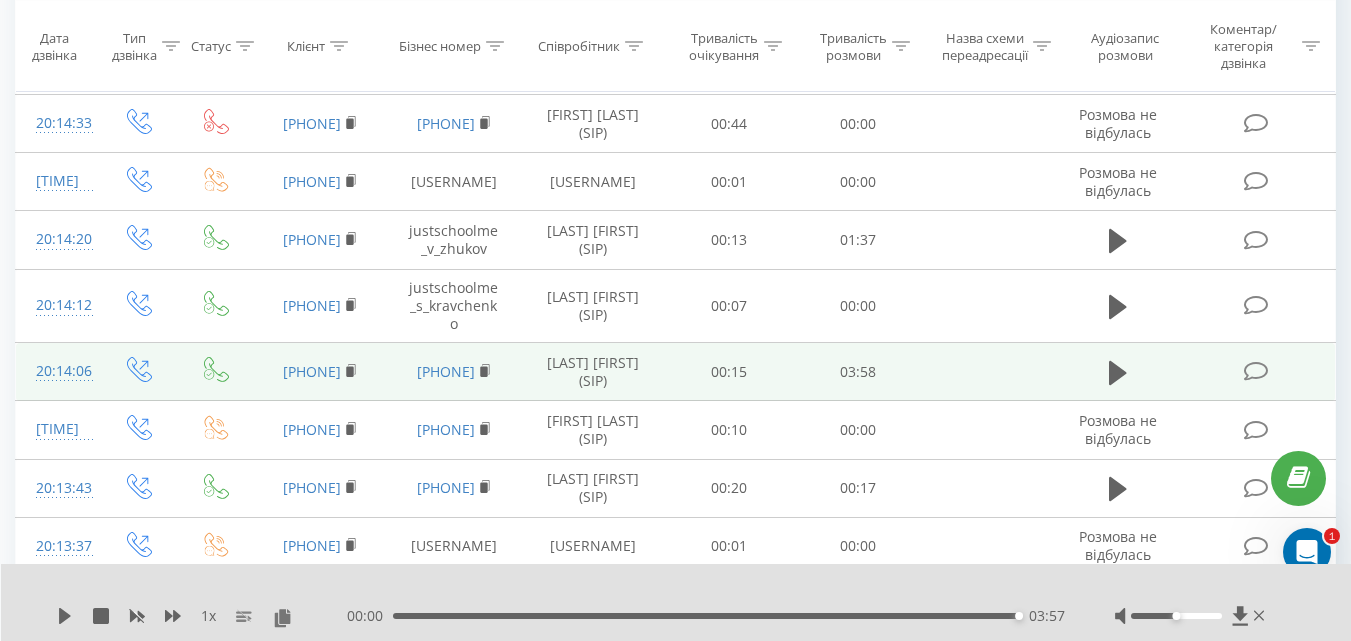 click at bounding box center [990, 372] 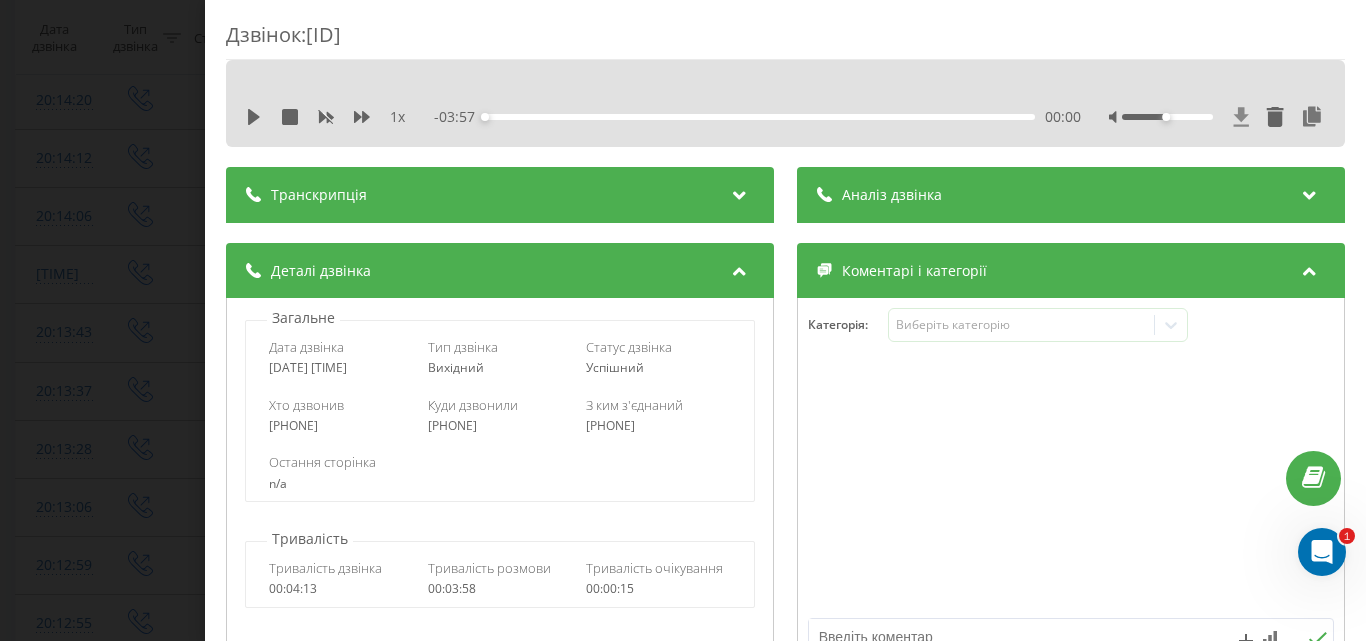 click 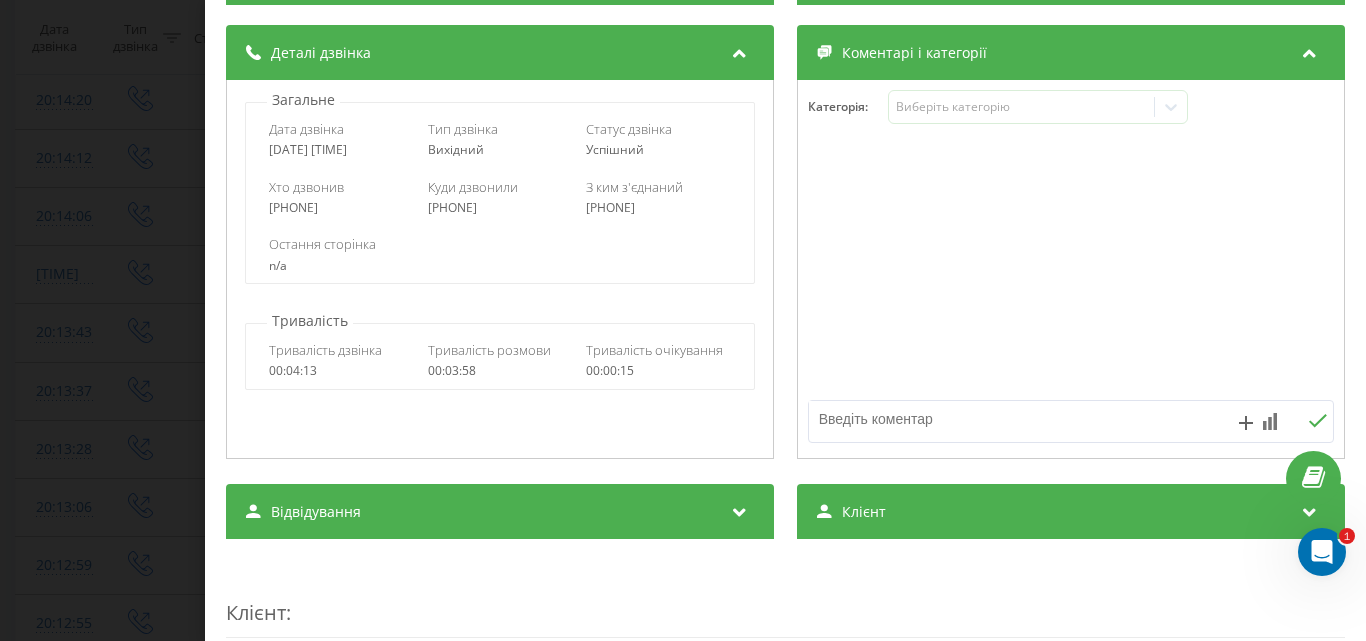 scroll, scrollTop: 0, scrollLeft: 0, axis: both 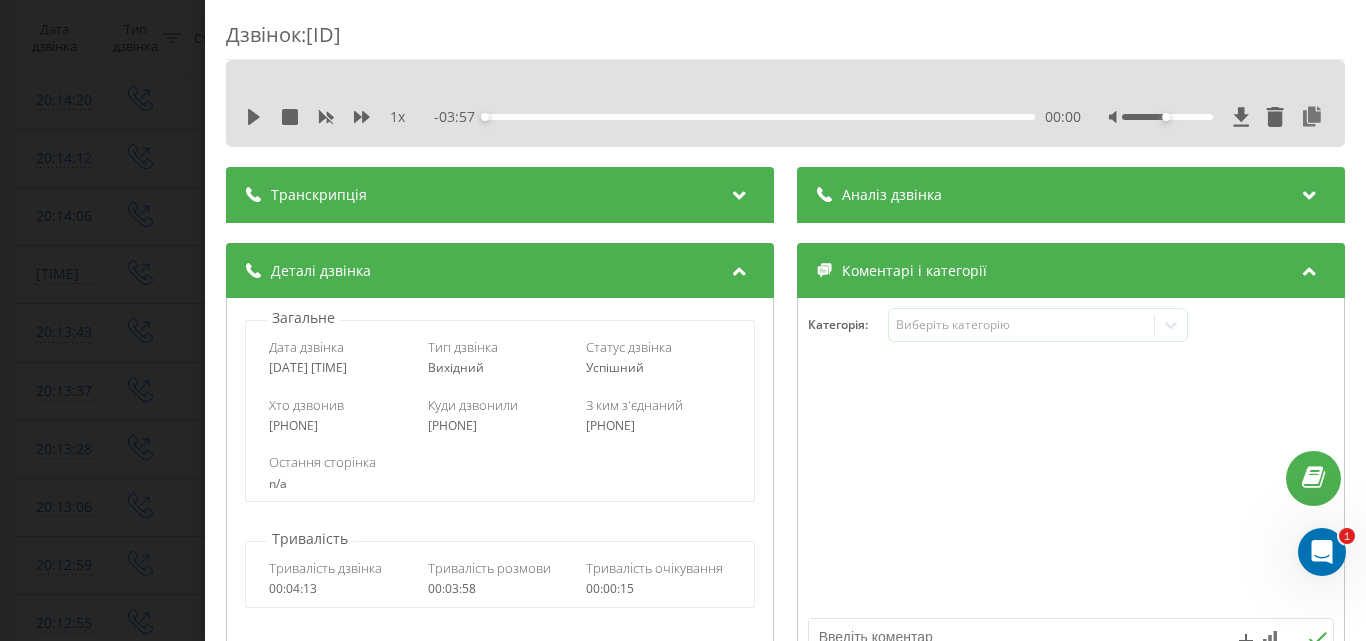 click at bounding box center (739, 192) 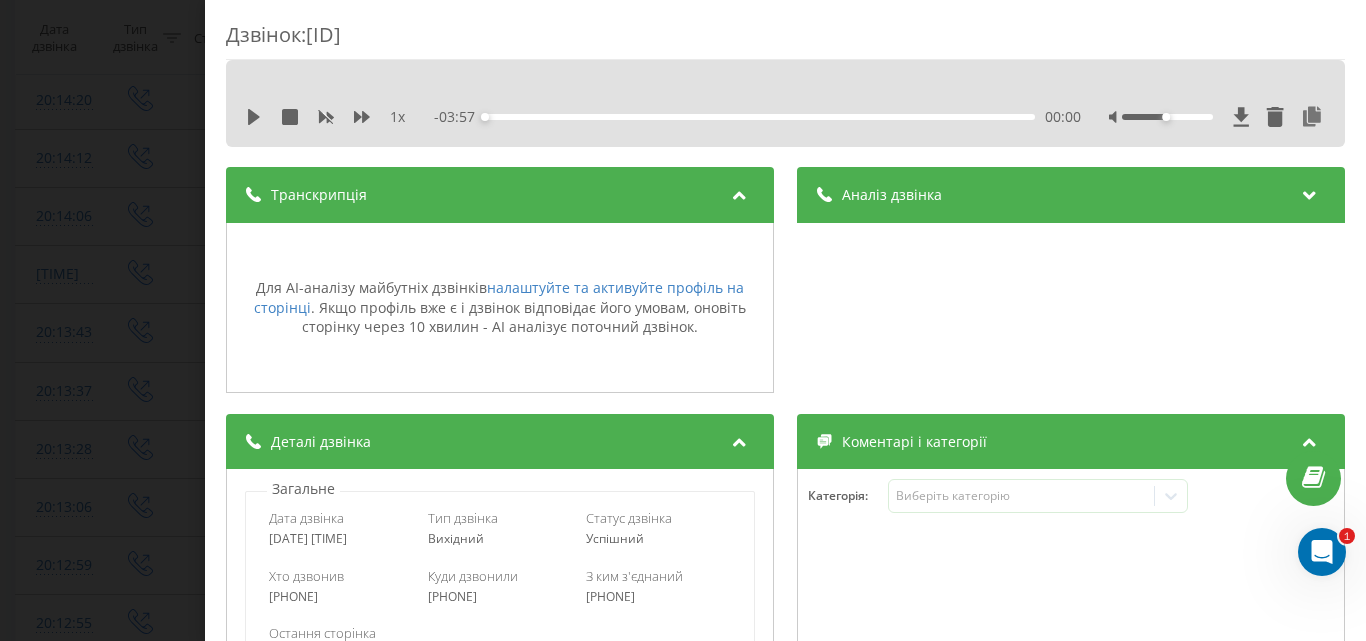 click at bounding box center [739, 192] 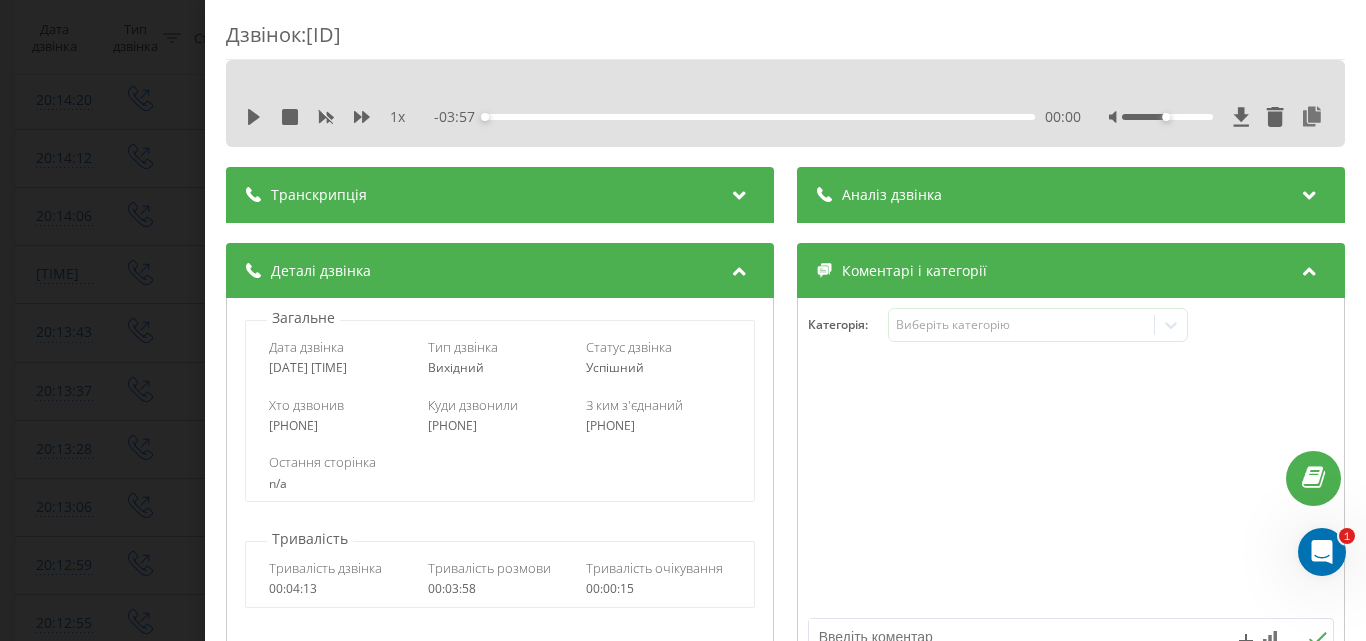 click at bounding box center [1310, 192] 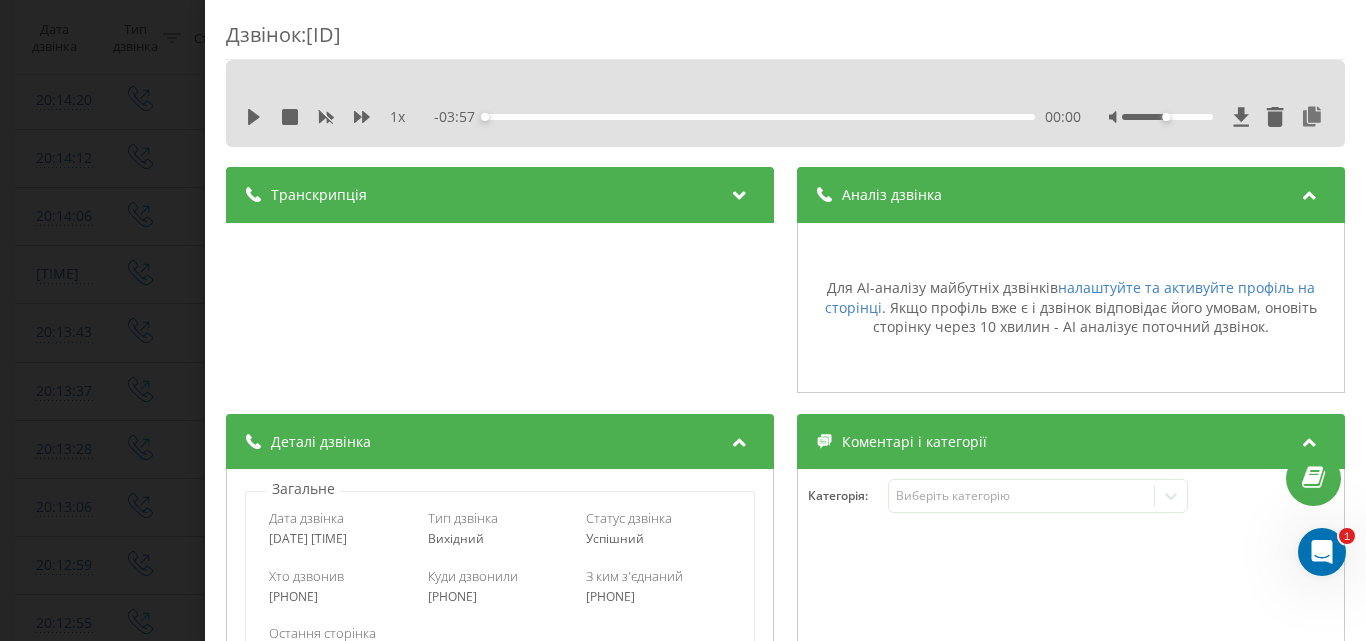 click at bounding box center (1310, 192) 